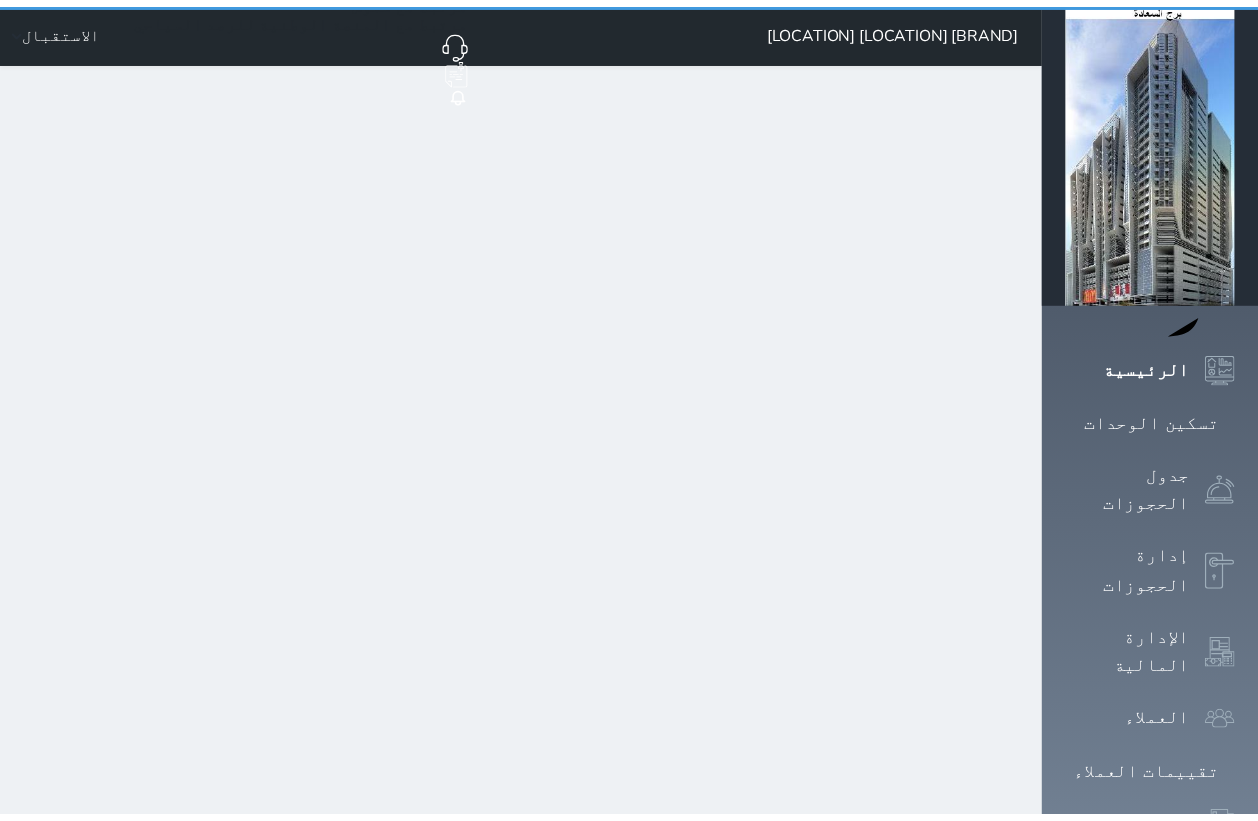 scroll, scrollTop: 0, scrollLeft: 0, axis: both 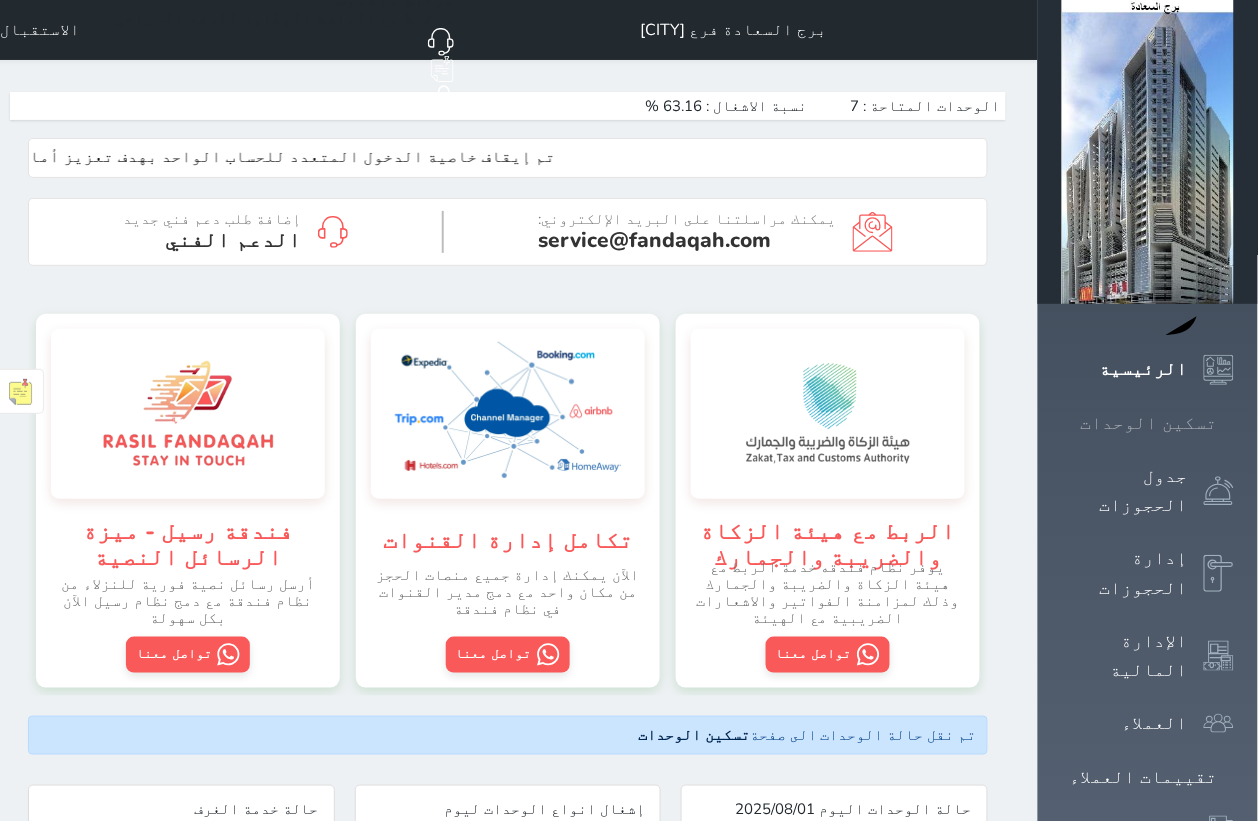 click 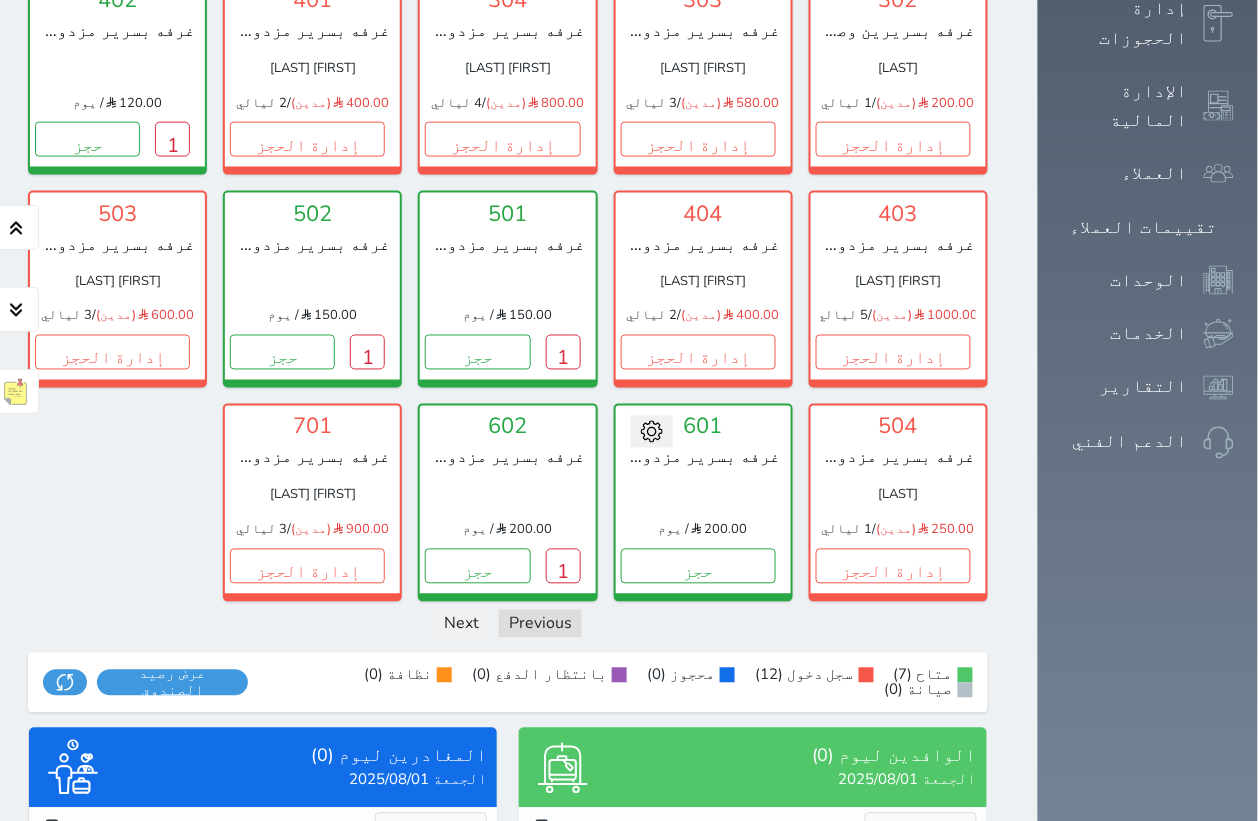 scroll, scrollTop: 577, scrollLeft: 0, axis: vertical 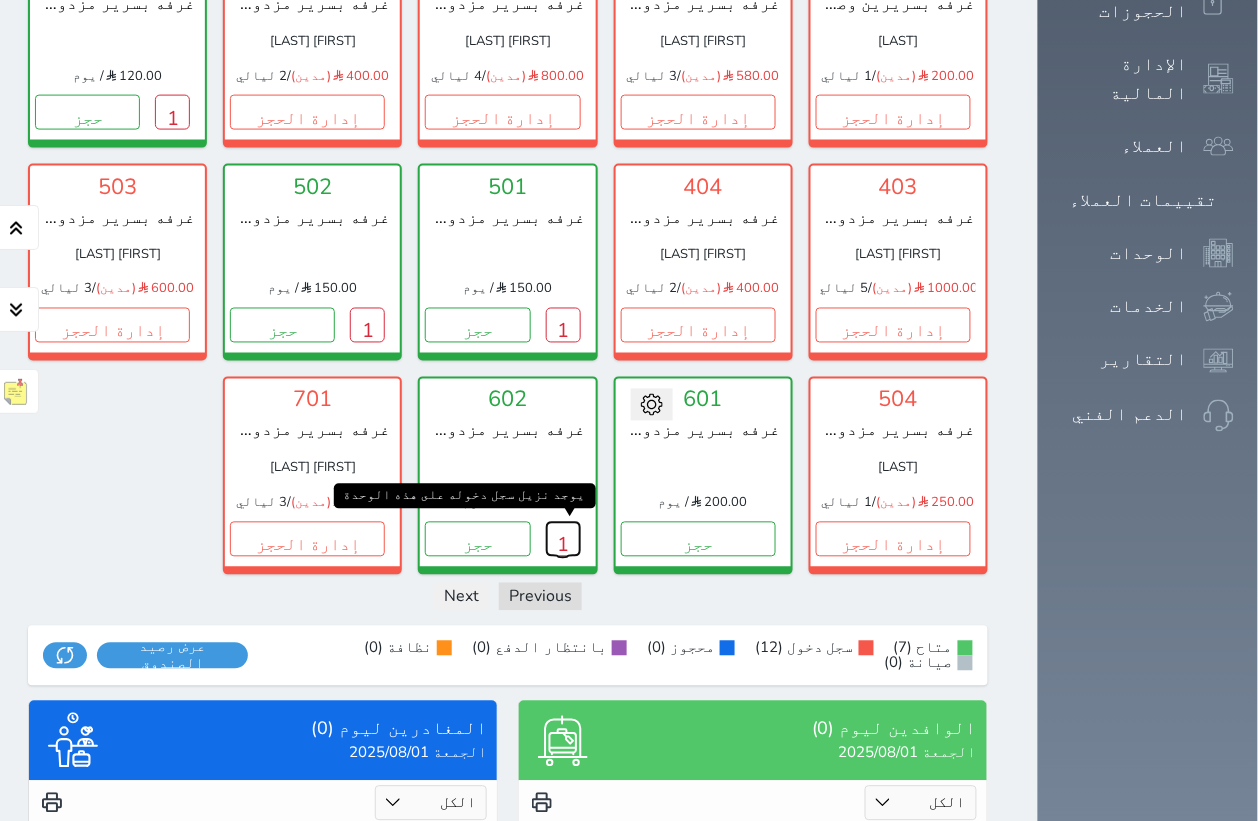 click on "1" at bounding box center (563, 539) 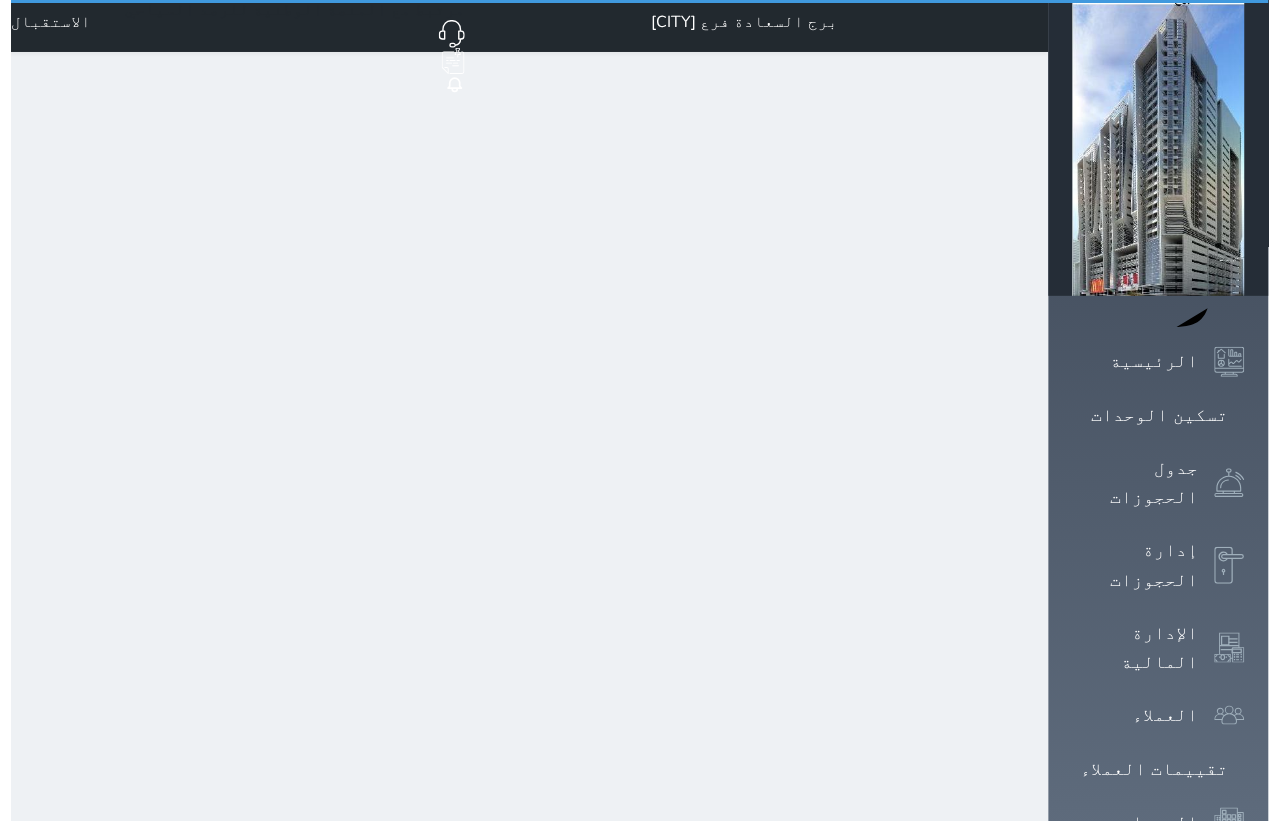 scroll, scrollTop: 0, scrollLeft: 0, axis: both 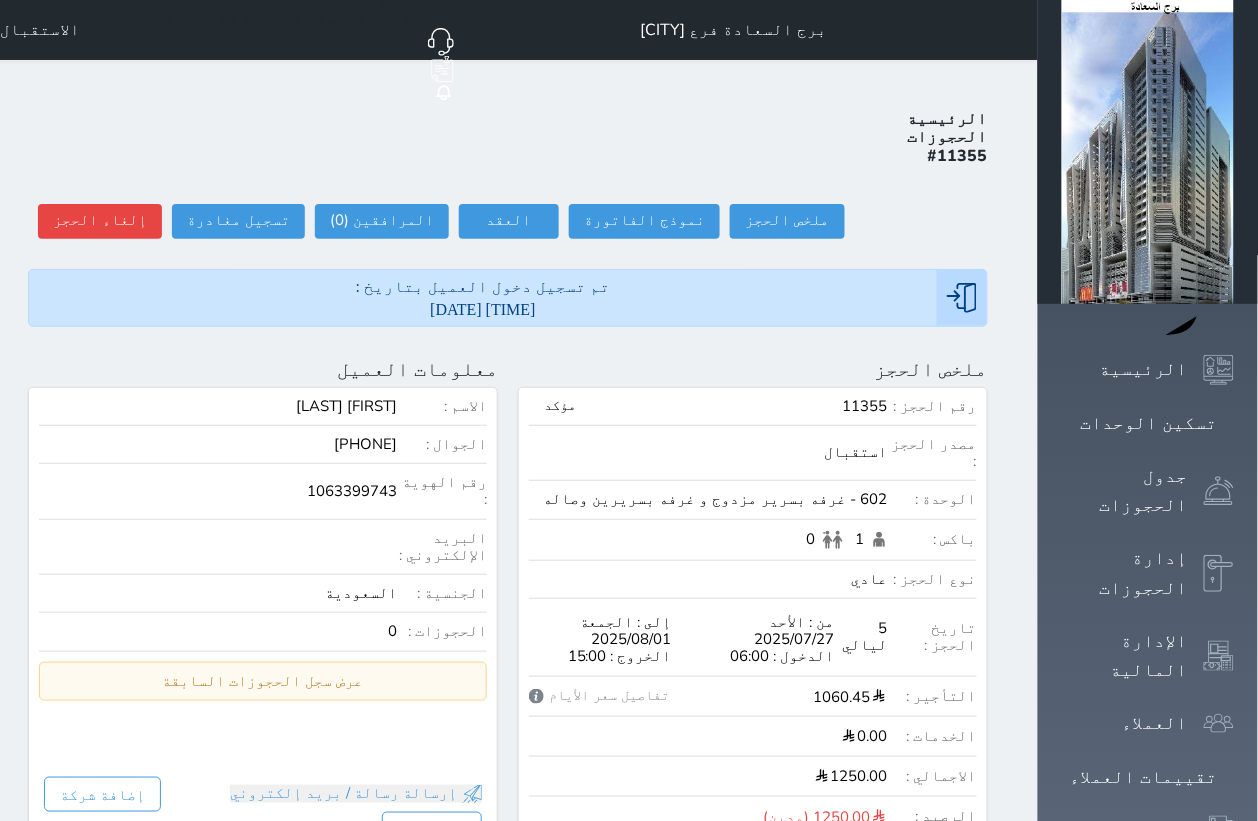 select 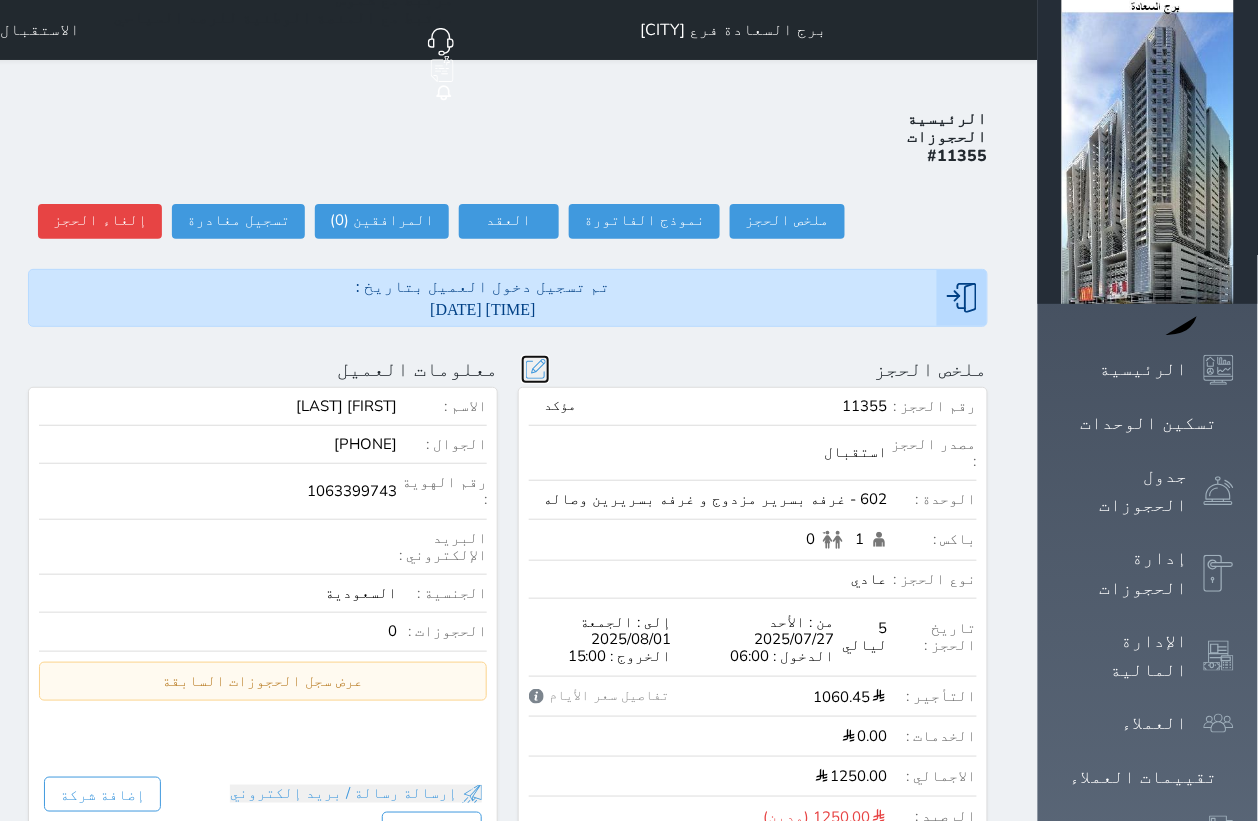 click at bounding box center (535, 369) 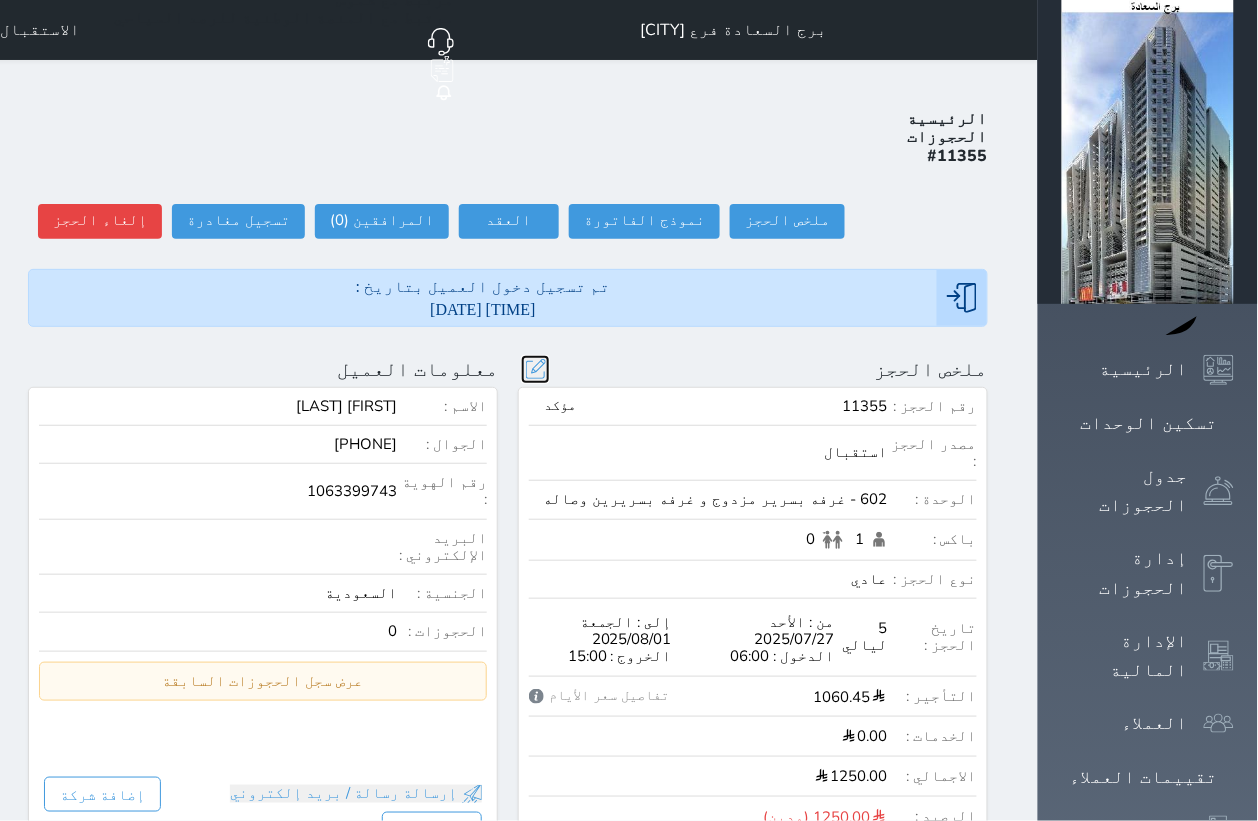 select on "1502" 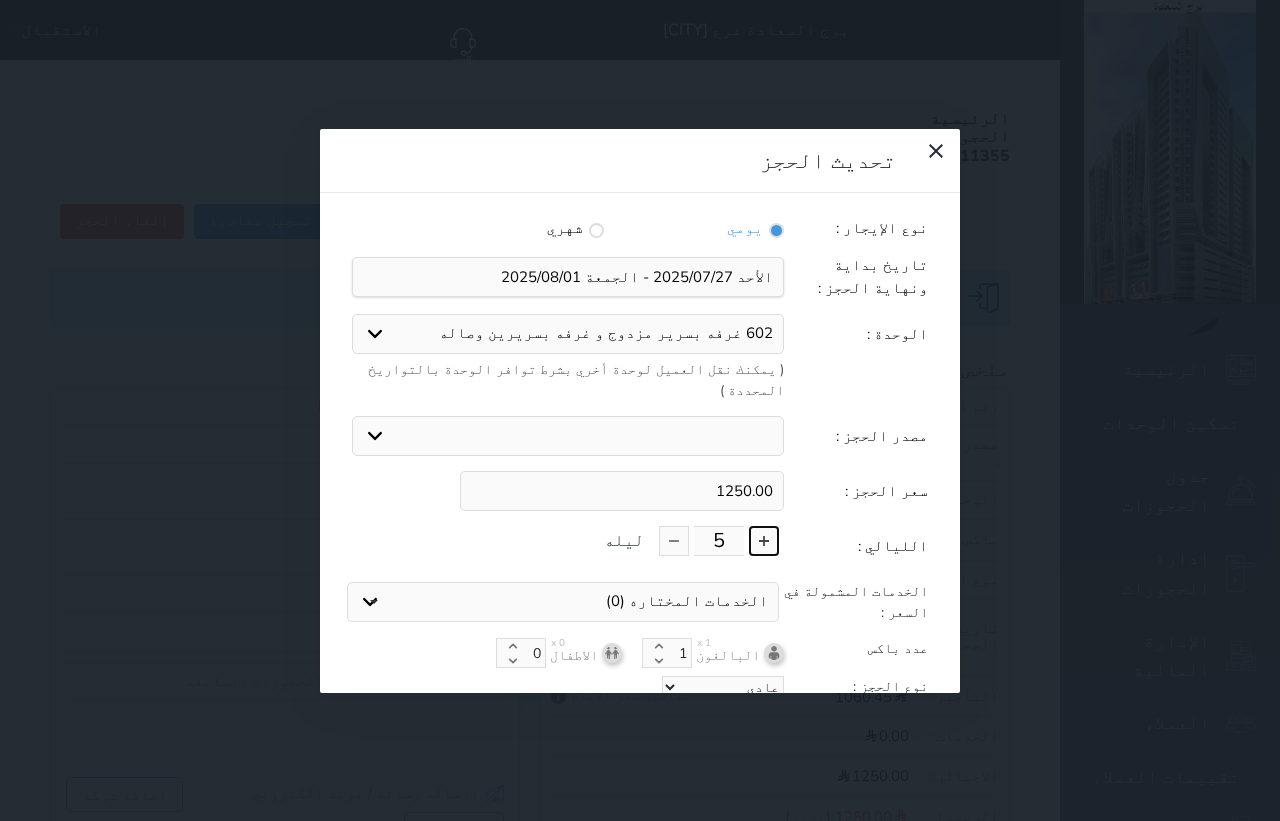 click at bounding box center (764, 541) 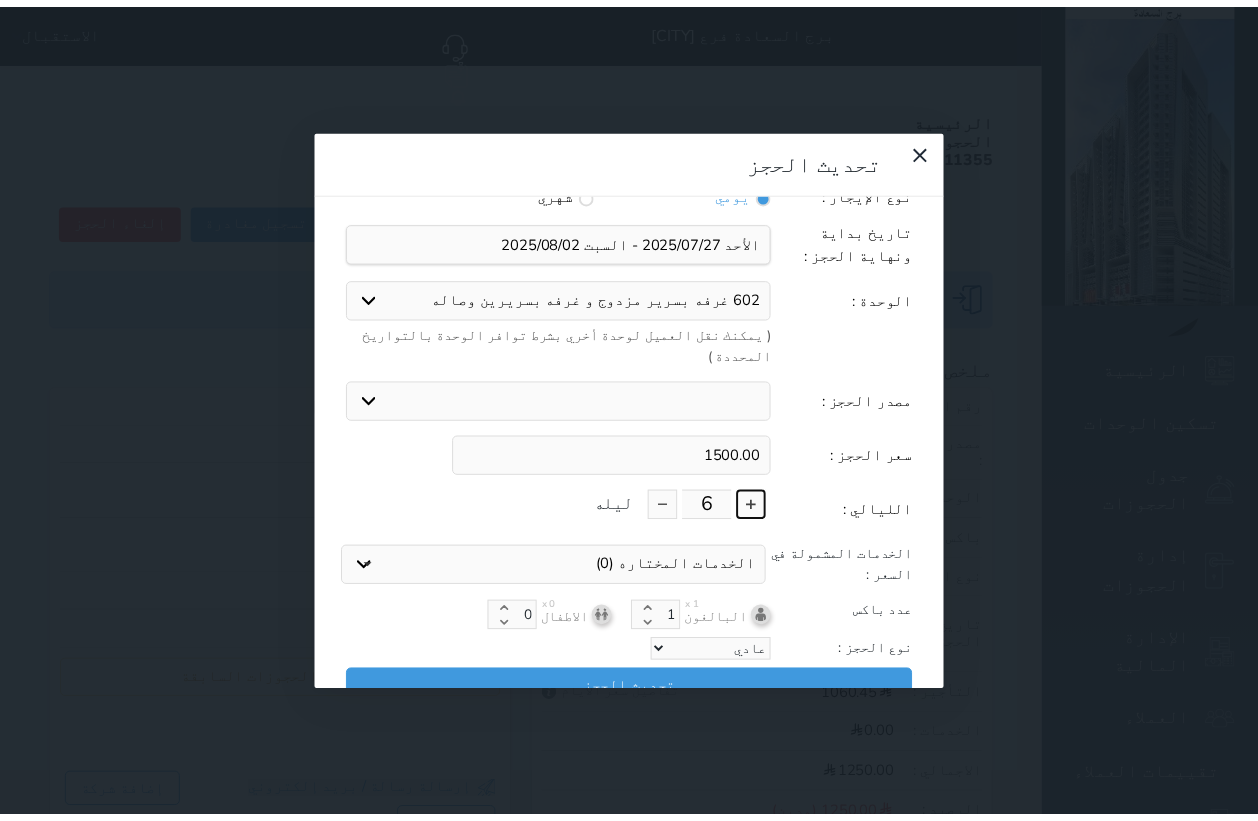 scroll, scrollTop: 45, scrollLeft: 0, axis: vertical 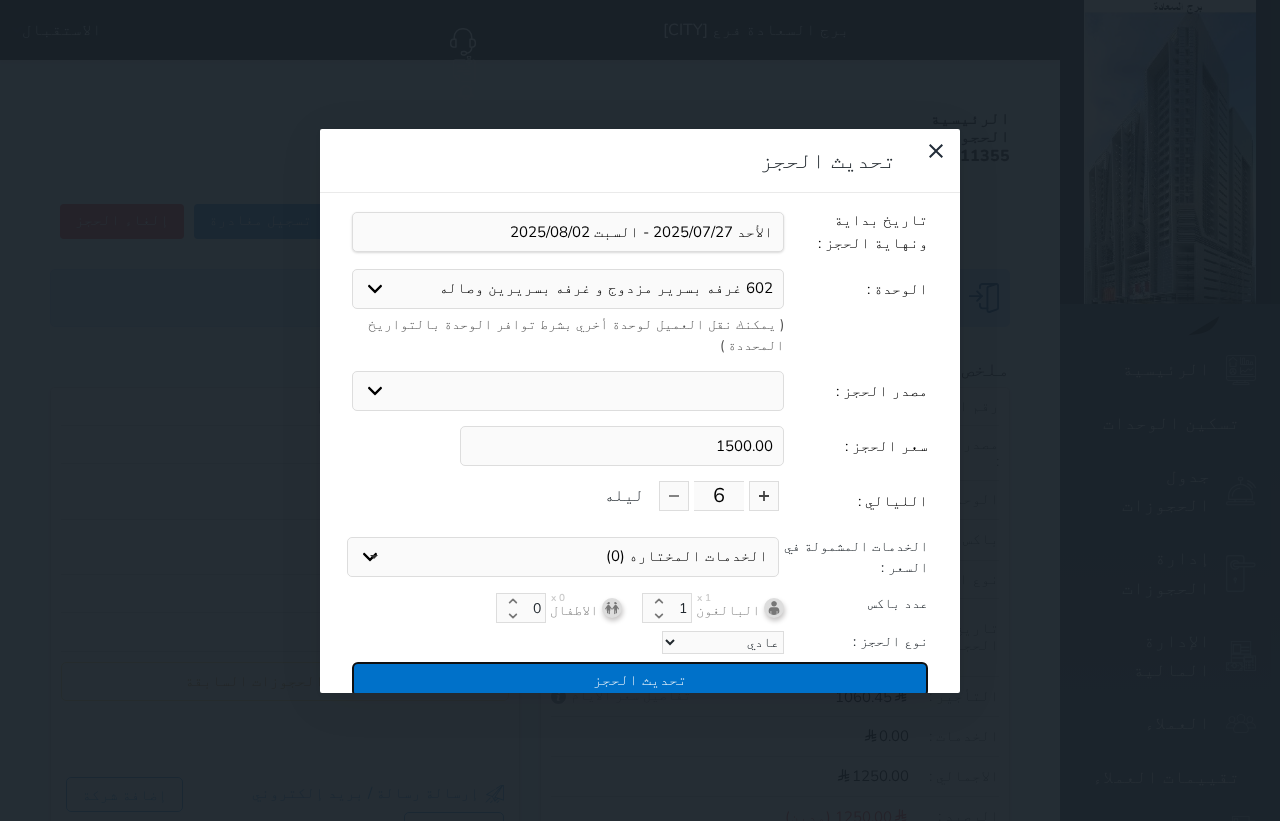 click on "تحديث الحجز" at bounding box center [640, 679] 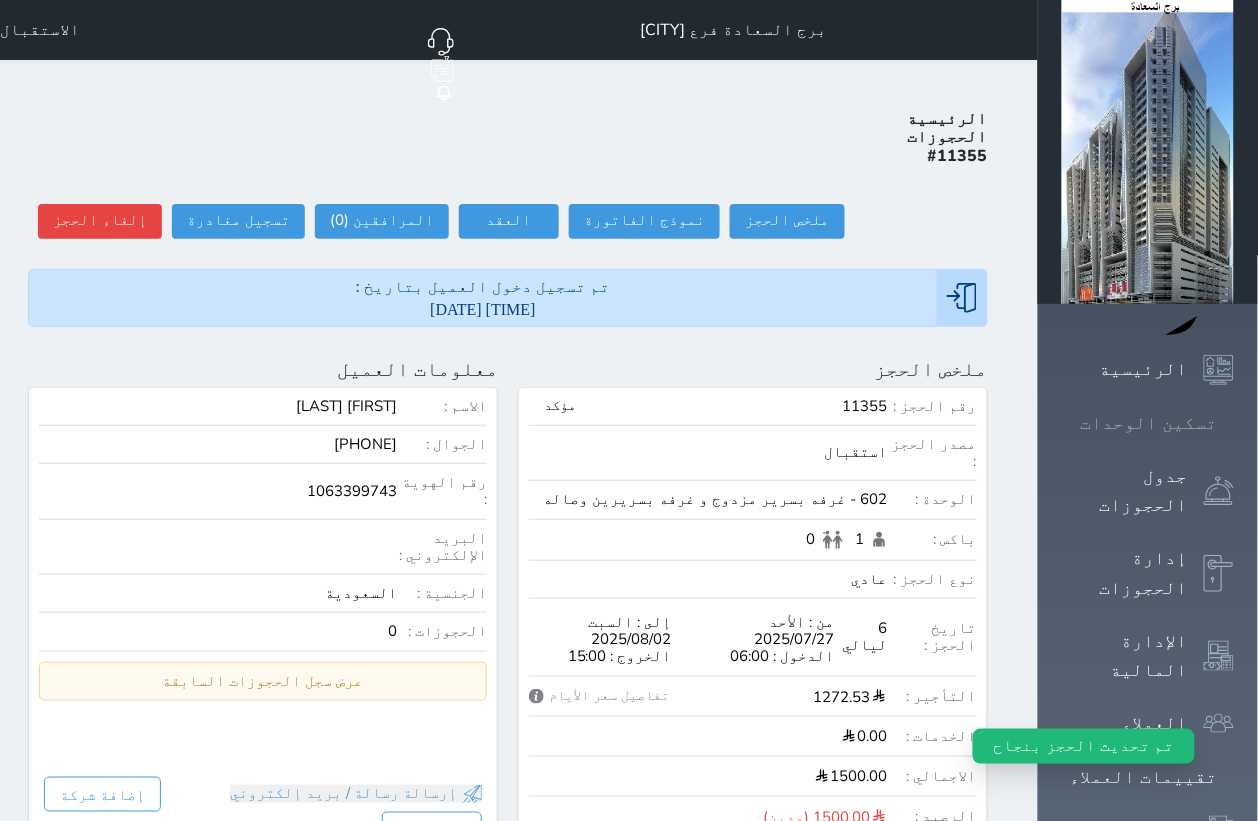 click 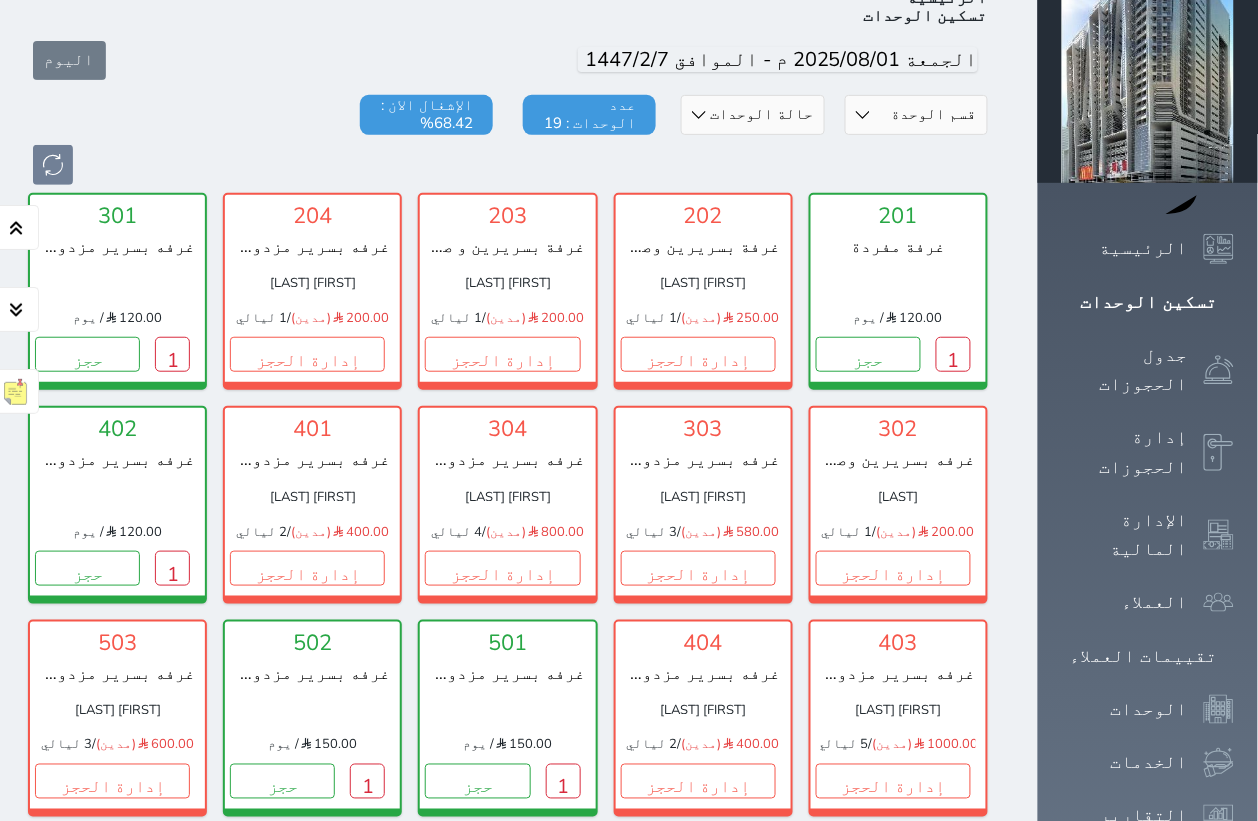 scroll, scrollTop: 77, scrollLeft: 0, axis: vertical 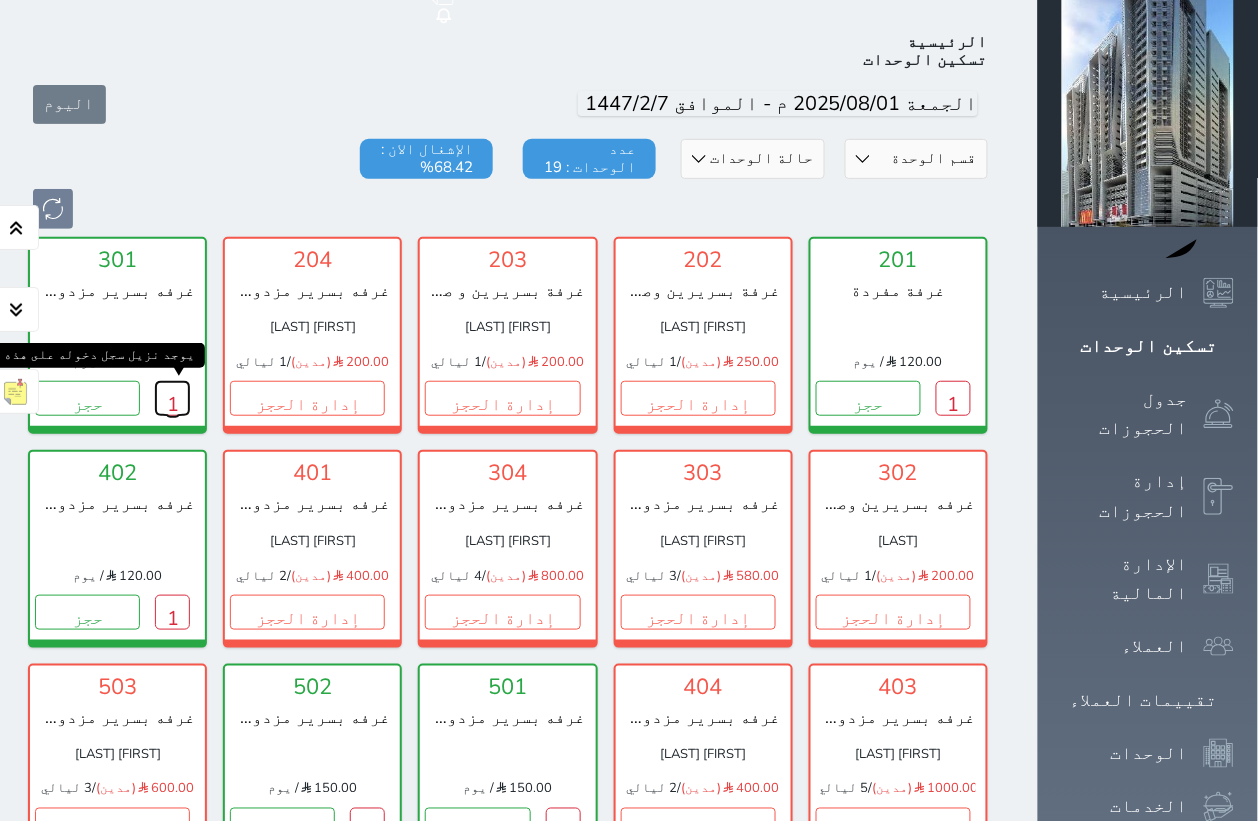click on "1" at bounding box center [172, 398] 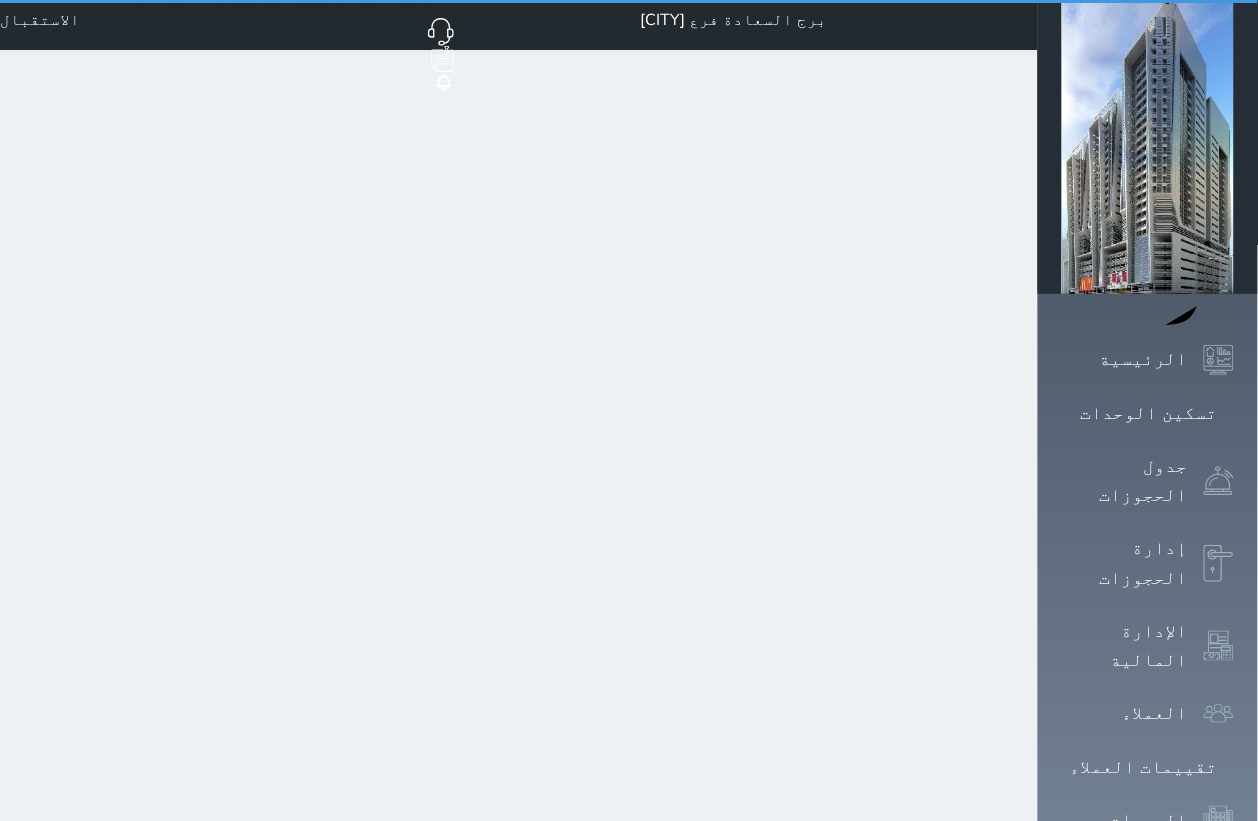 scroll, scrollTop: 0, scrollLeft: 0, axis: both 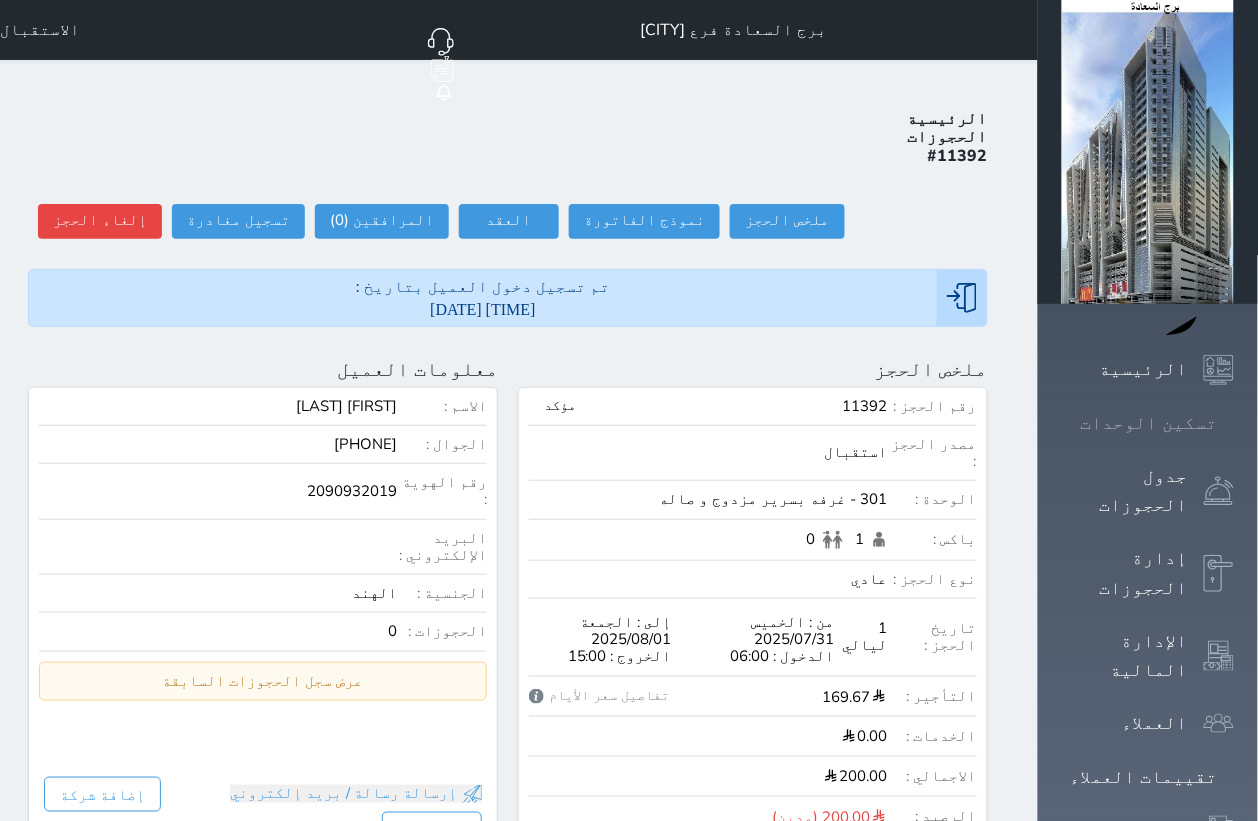 click 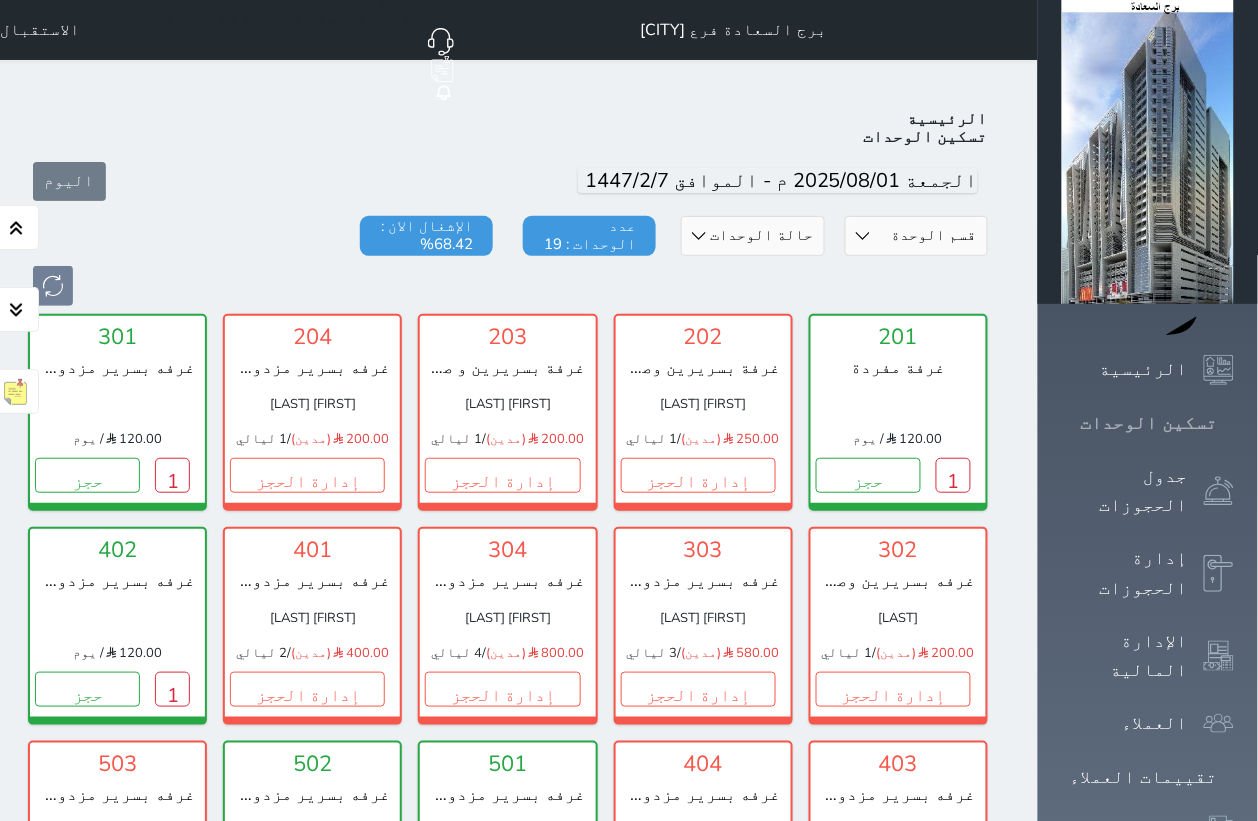 scroll, scrollTop: 77, scrollLeft: 0, axis: vertical 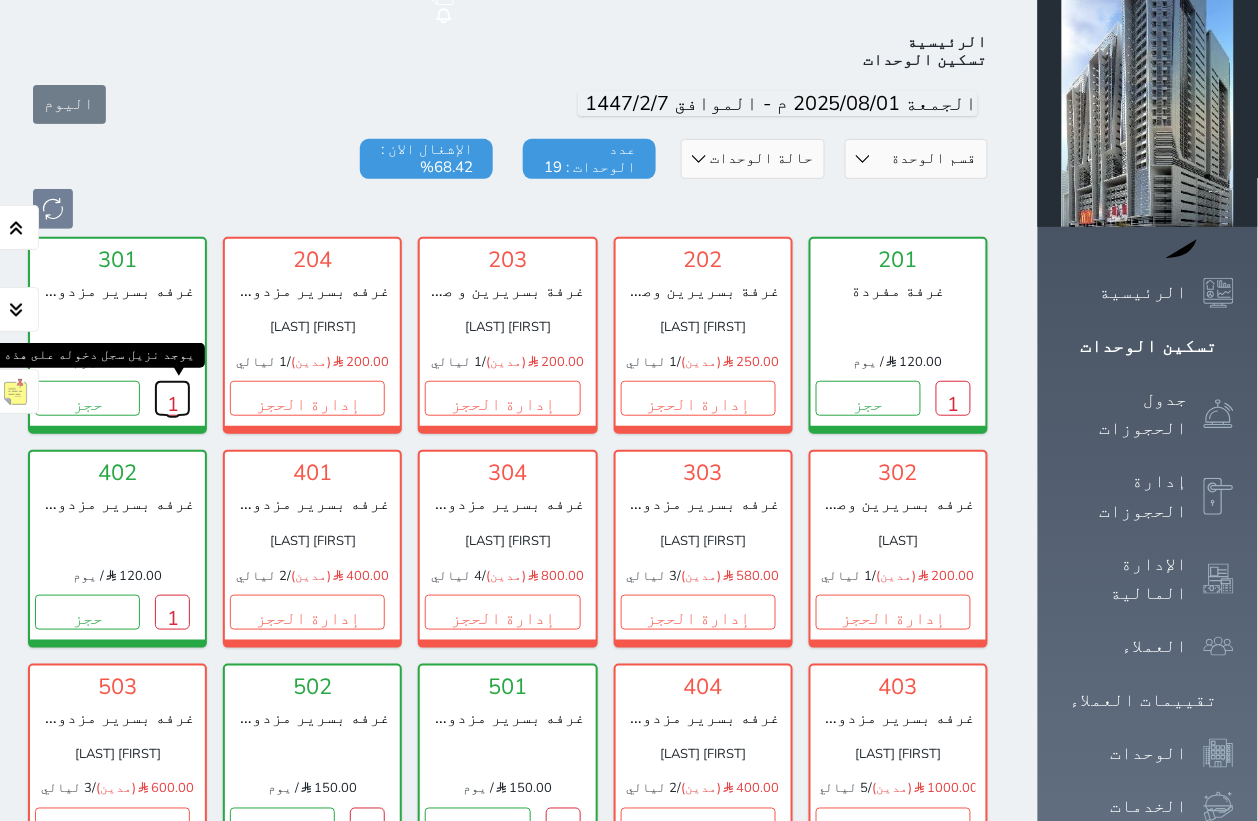 click on "1" at bounding box center [172, 398] 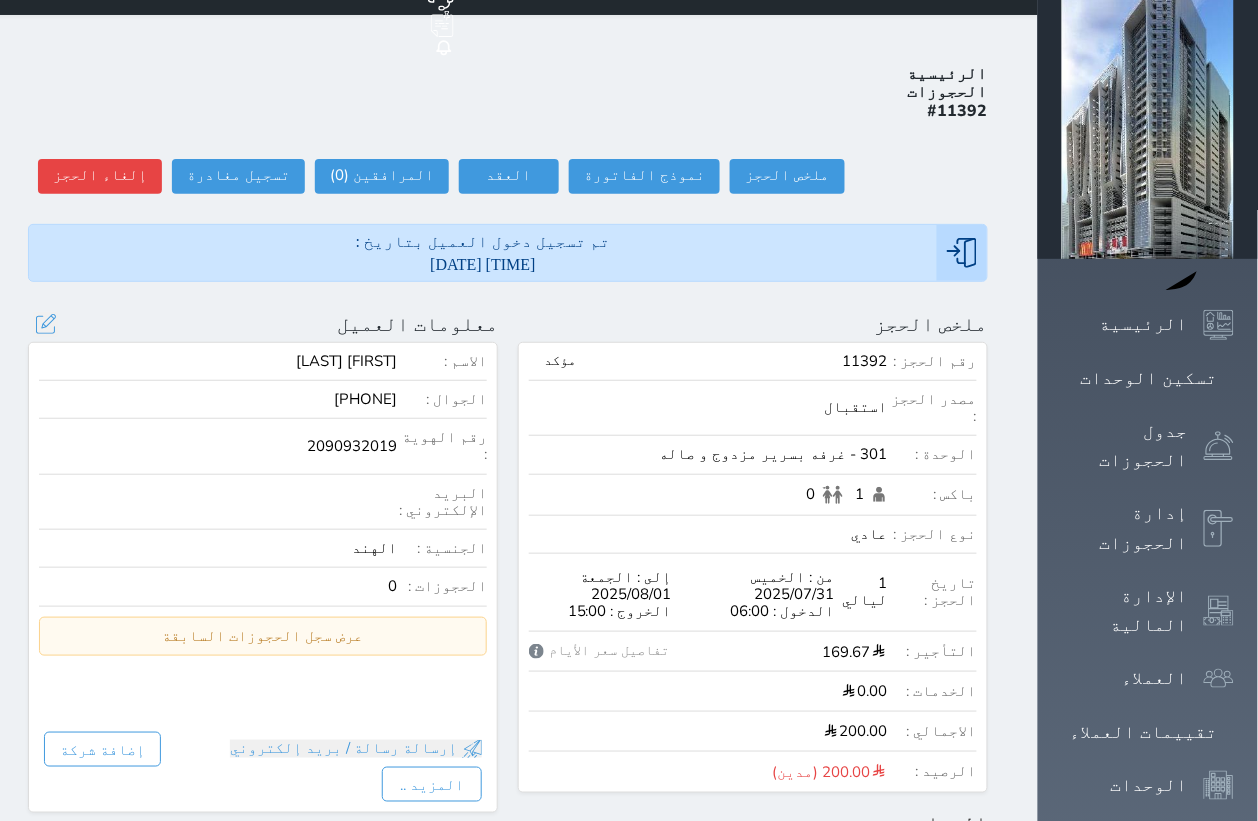 scroll, scrollTop: 0, scrollLeft: 0, axis: both 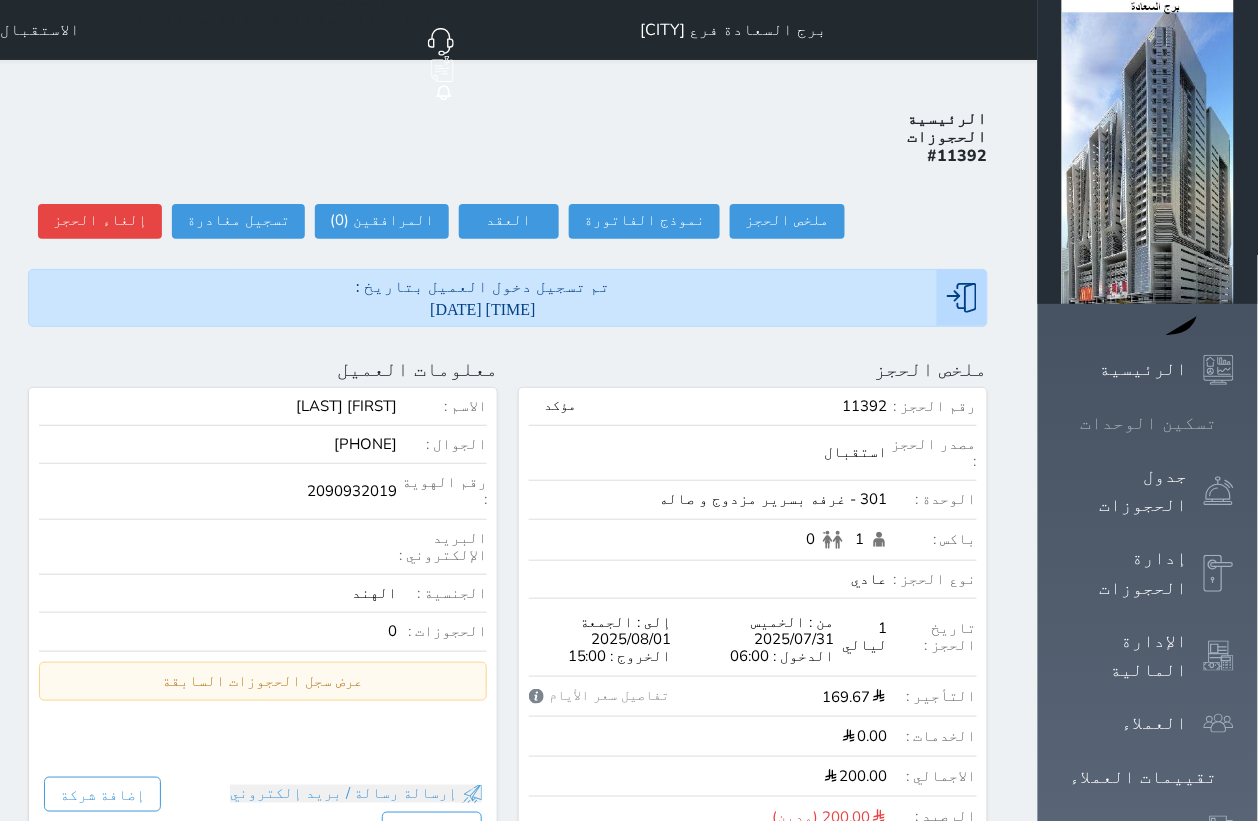 click on "تسكين الوحدات" at bounding box center (1149, 423) 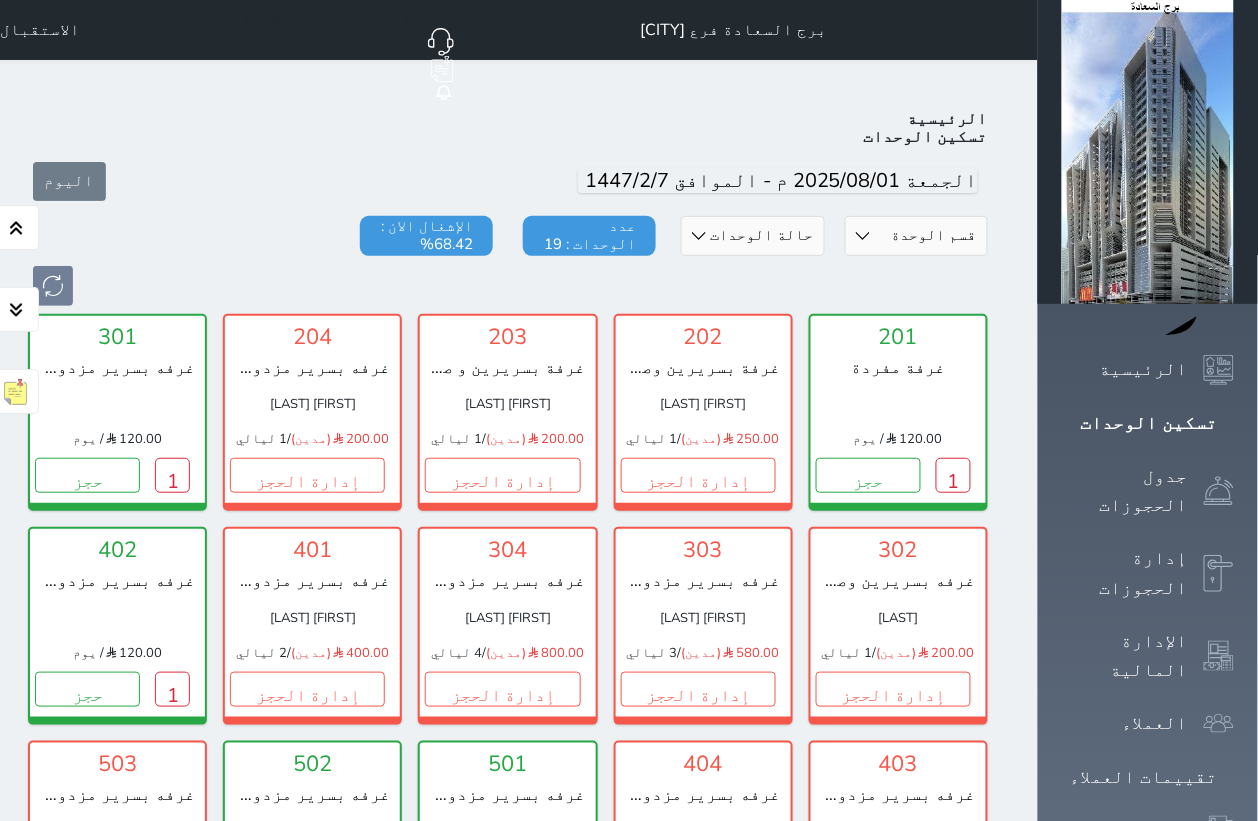 scroll, scrollTop: 77, scrollLeft: 0, axis: vertical 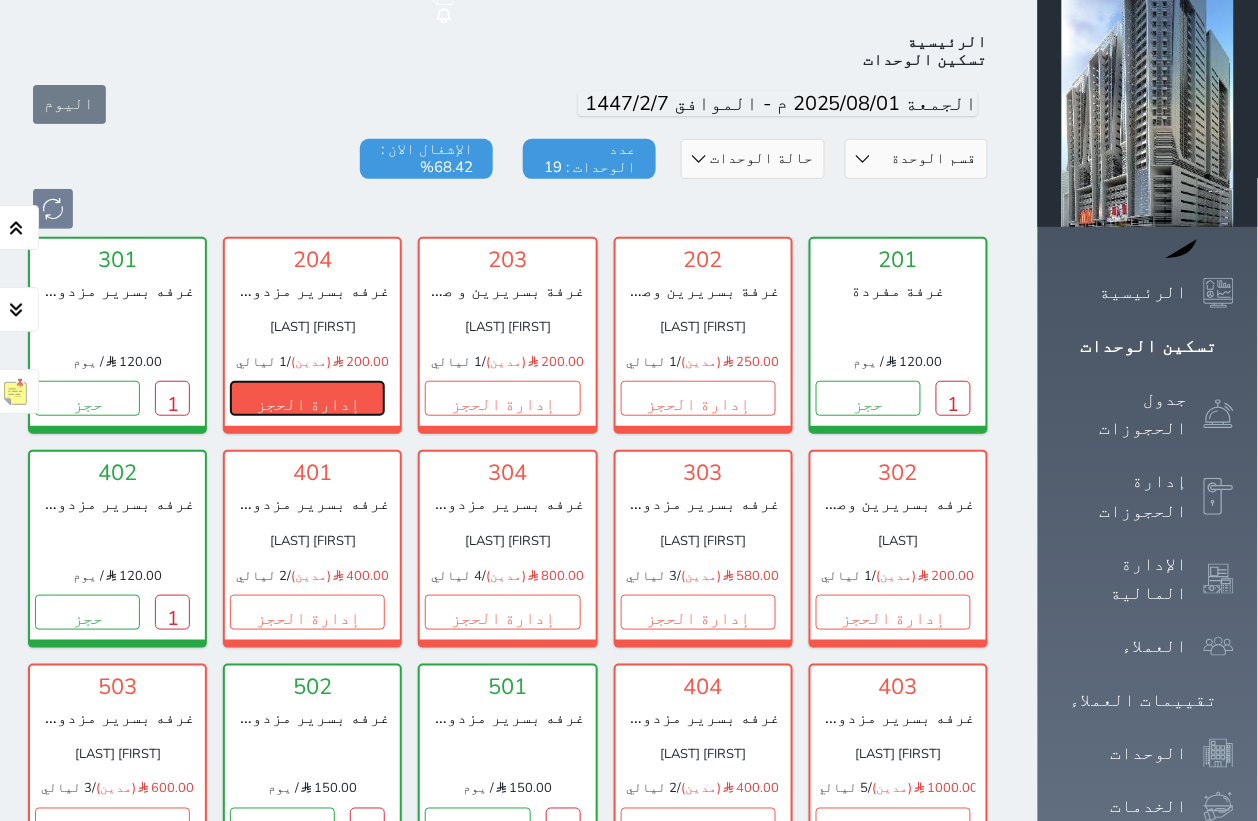 click on "إدارة الحجز" at bounding box center [307, 398] 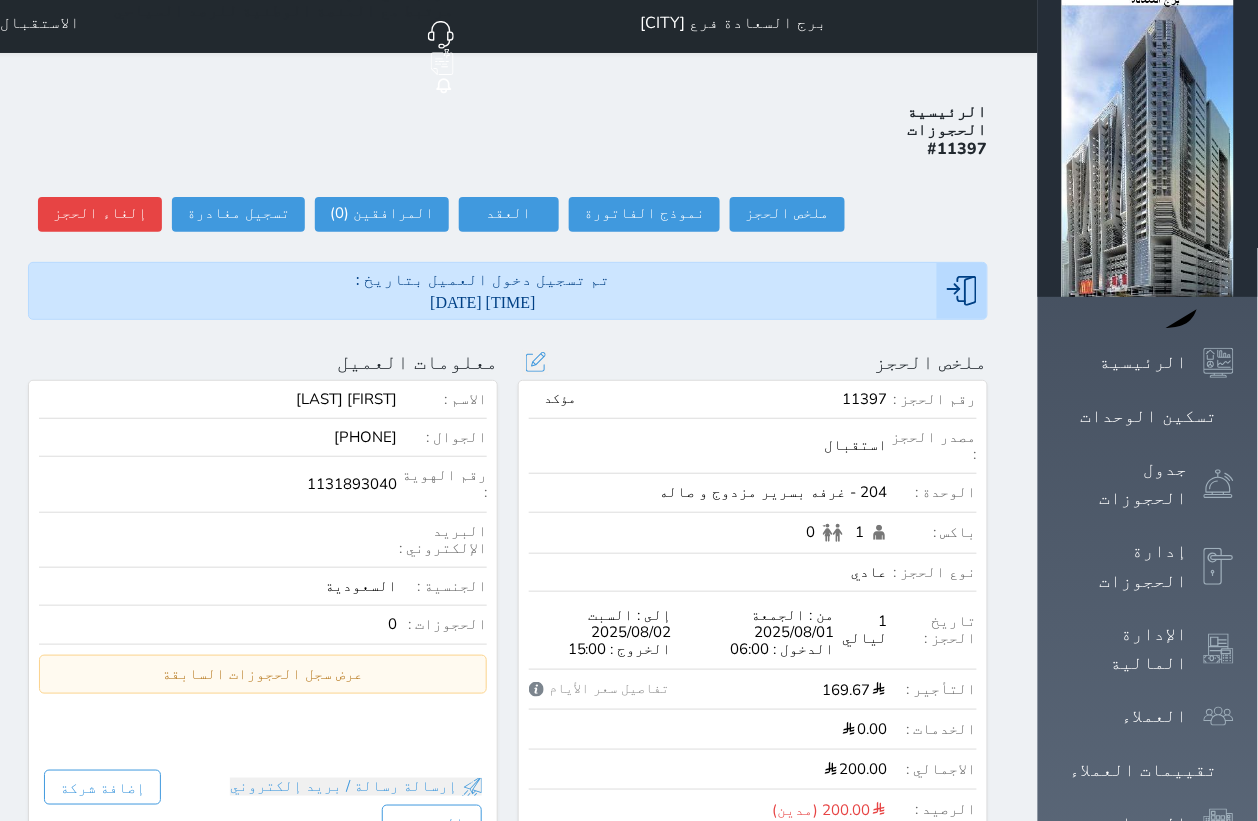 scroll, scrollTop: 0, scrollLeft: 0, axis: both 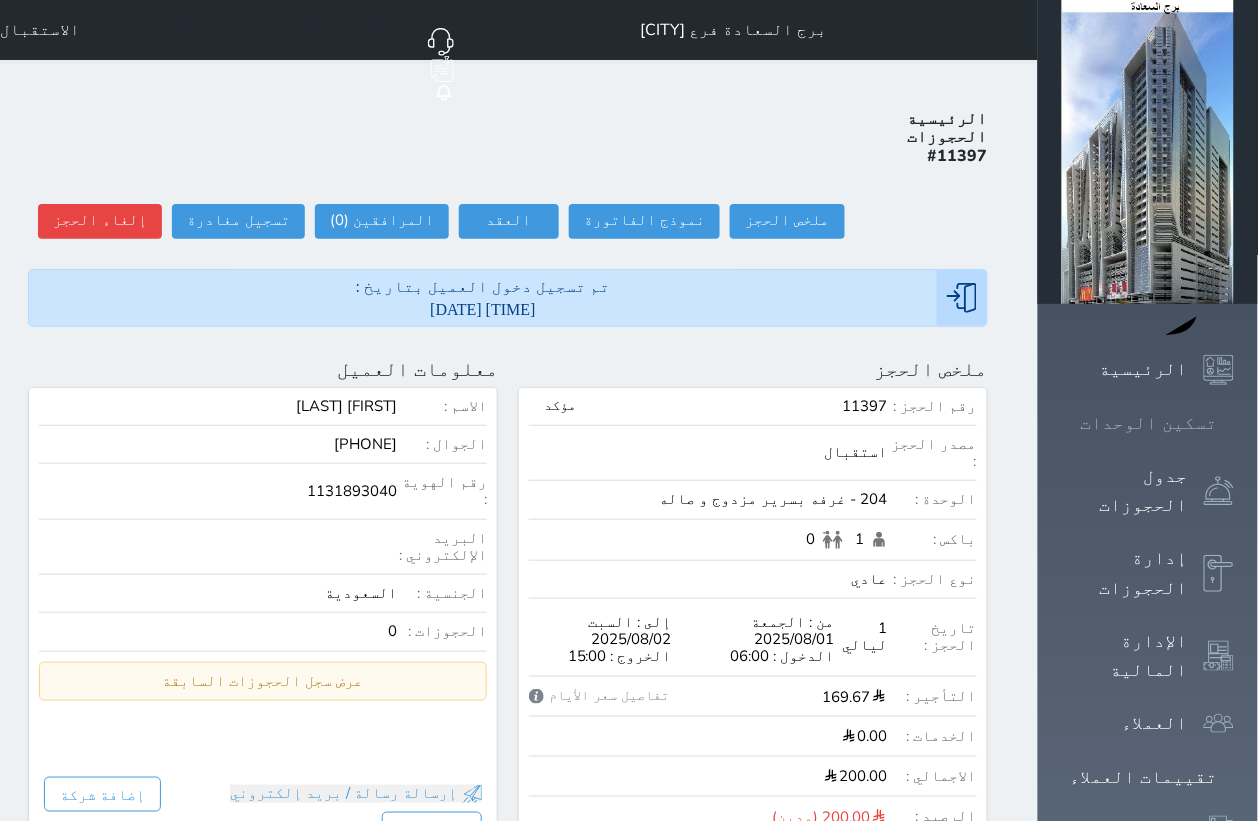 click 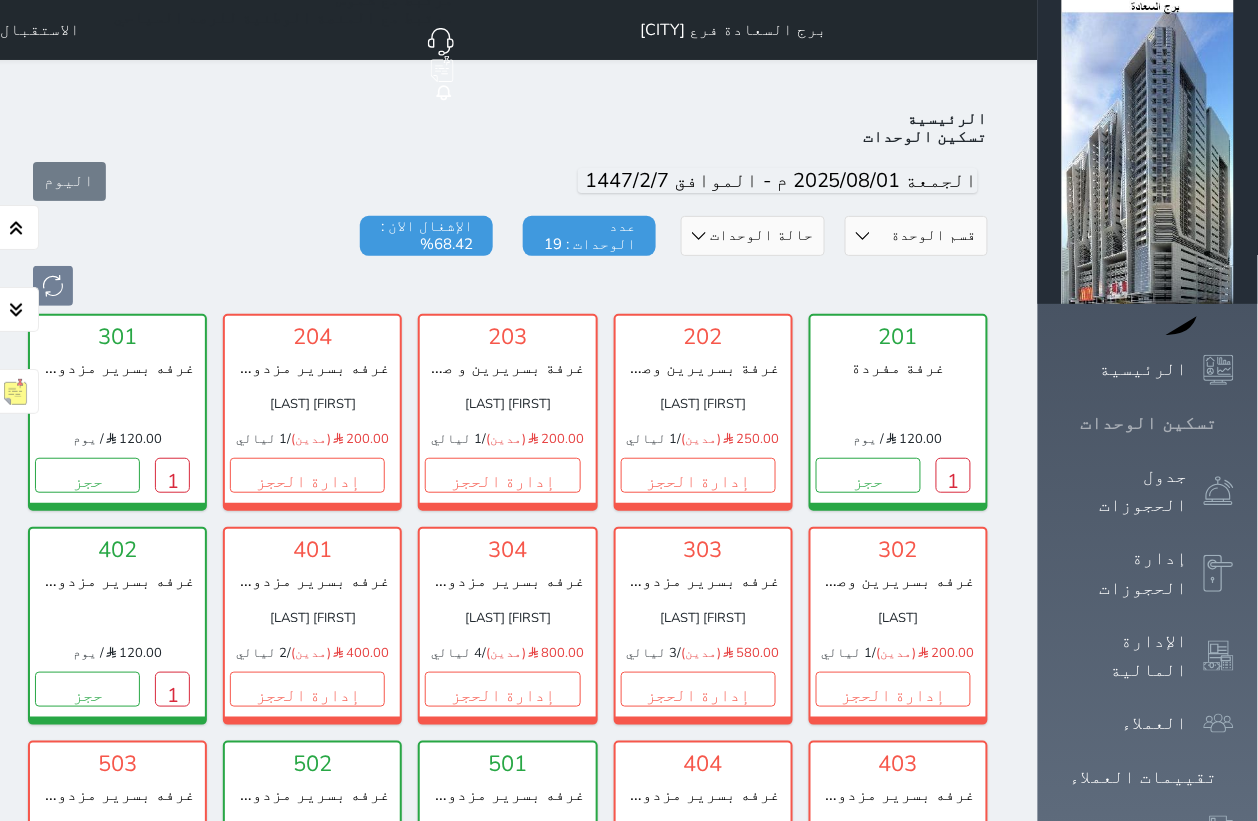 scroll, scrollTop: 77, scrollLeft: 0, axis: vertical 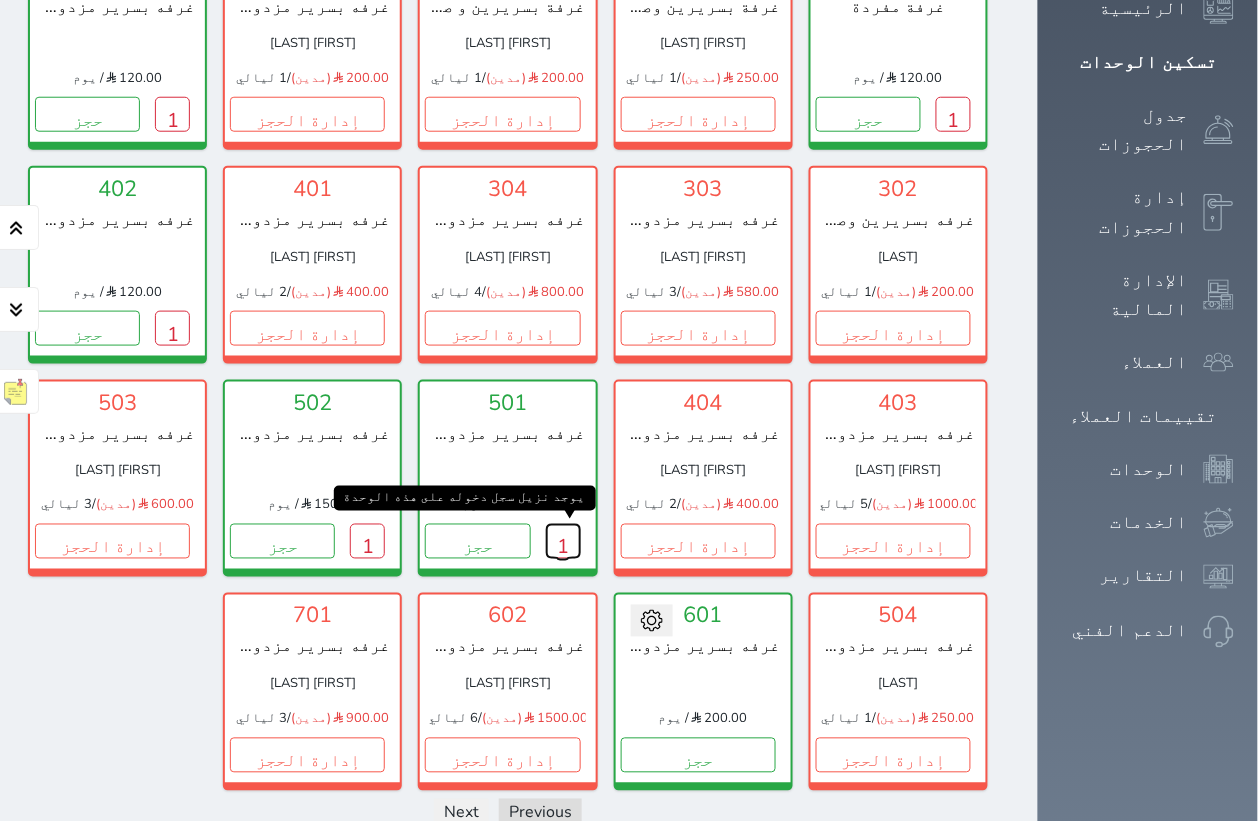 click on "1" at bounding box center [563, 541] 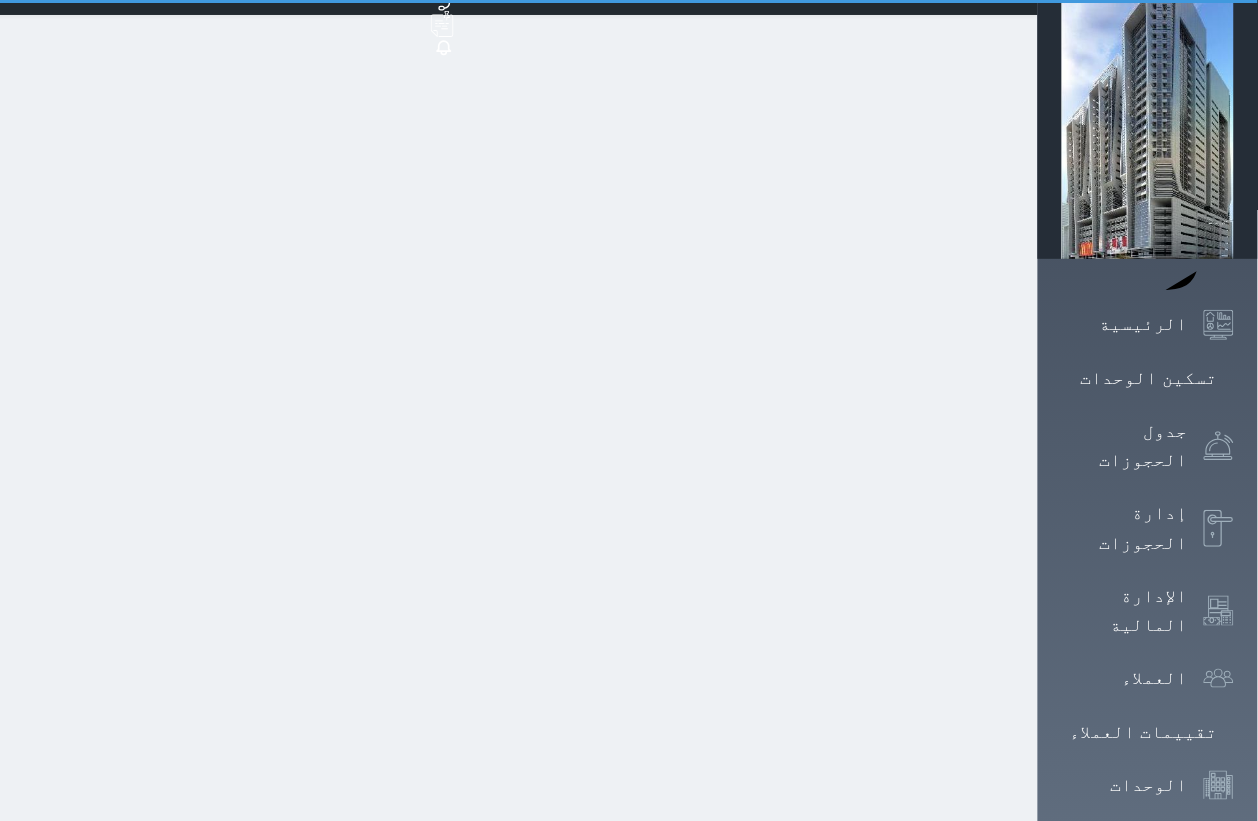 scroll, scrollTop: 0, scrollLeft: 0, axis: both 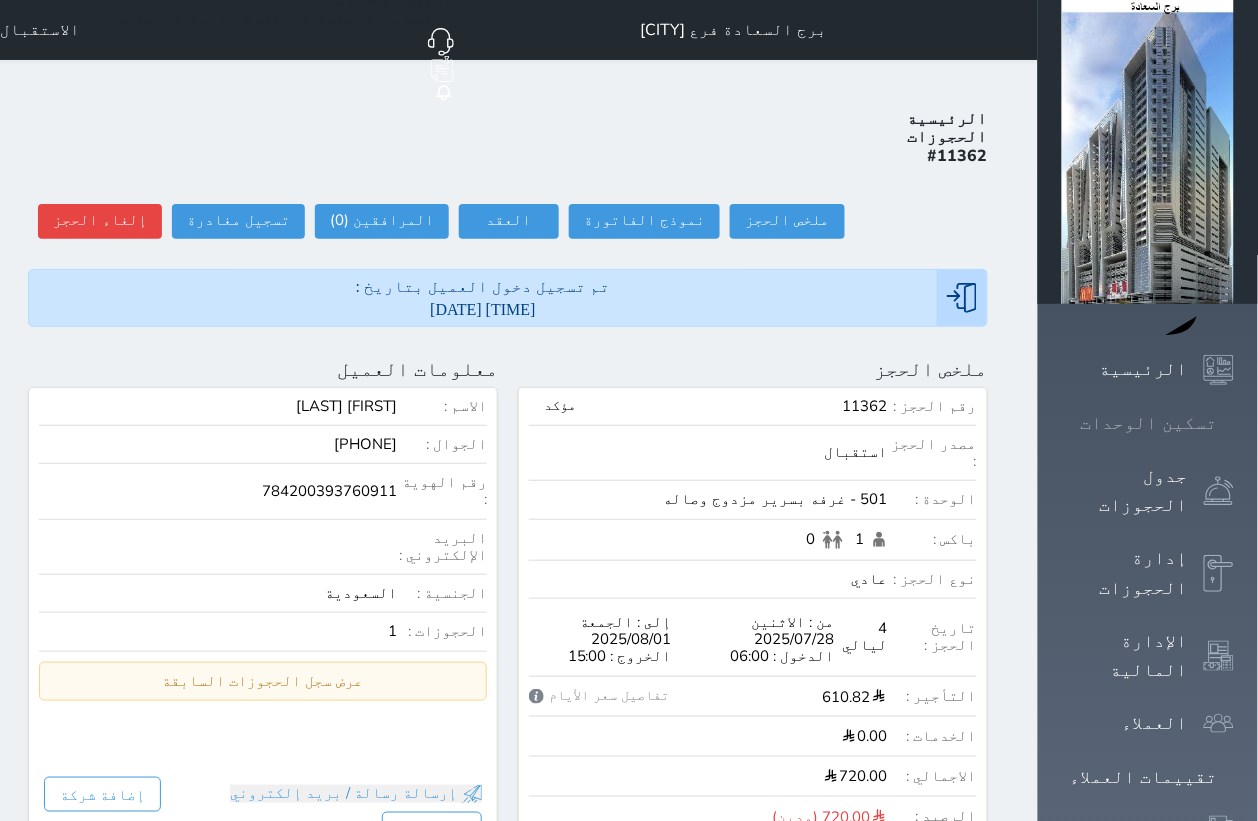 click at bounding box center [1234, 423] 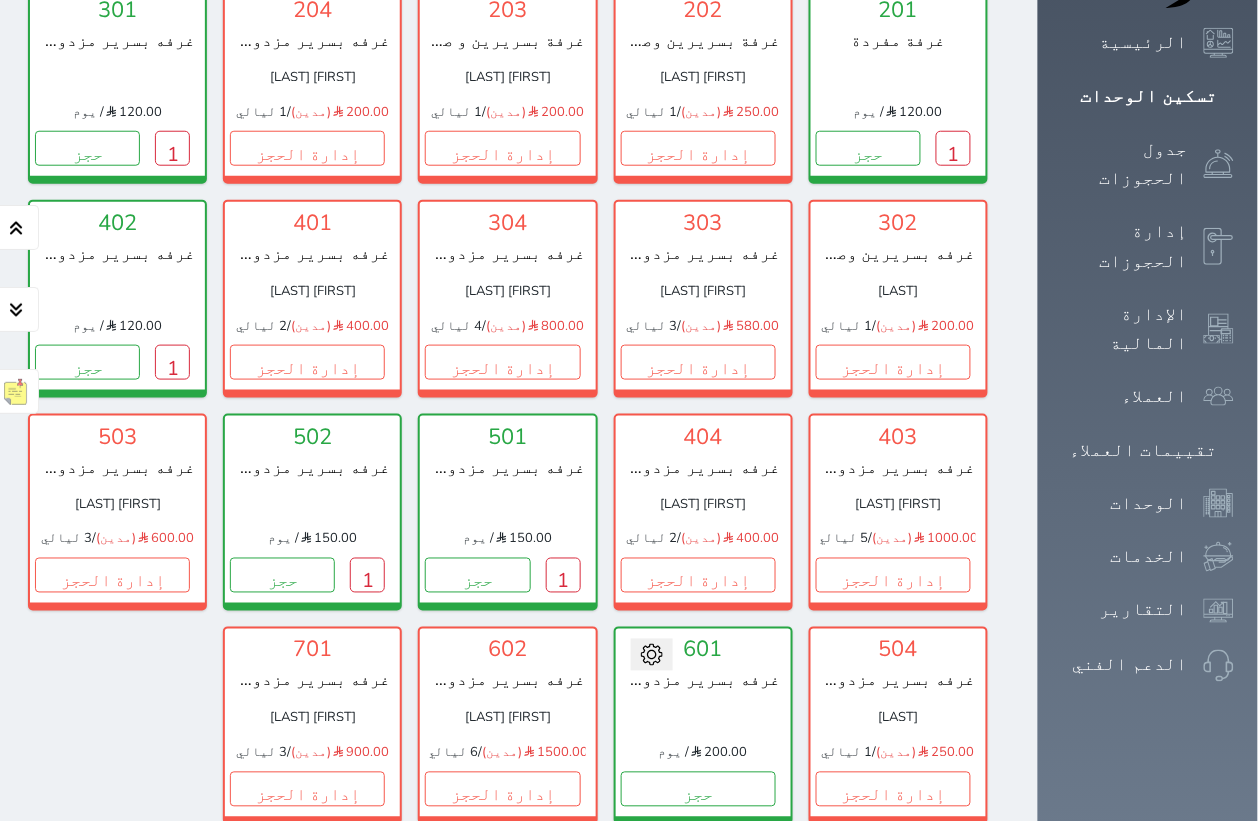 scroll, scrollTop: 452, scrollLeft: 0, axis: vertical 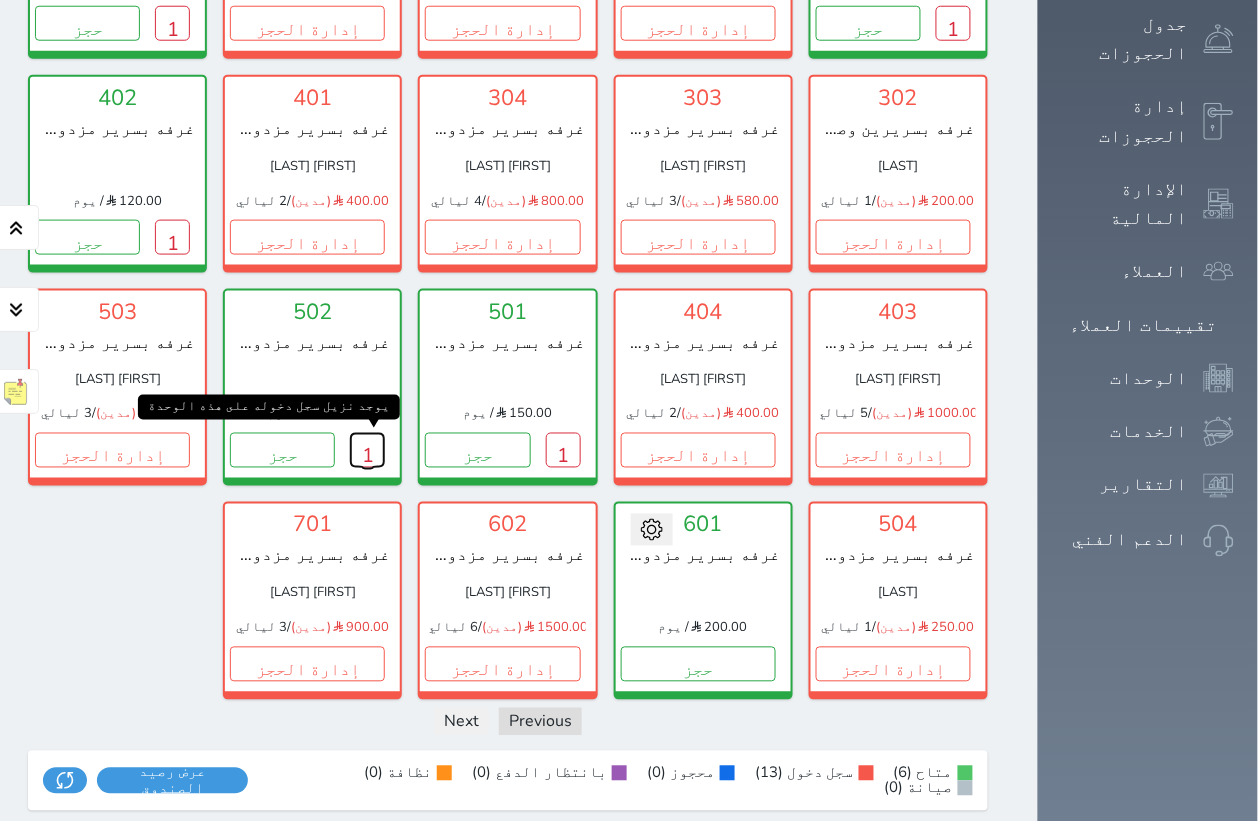 click on "1" at bounding box center [367, 450] 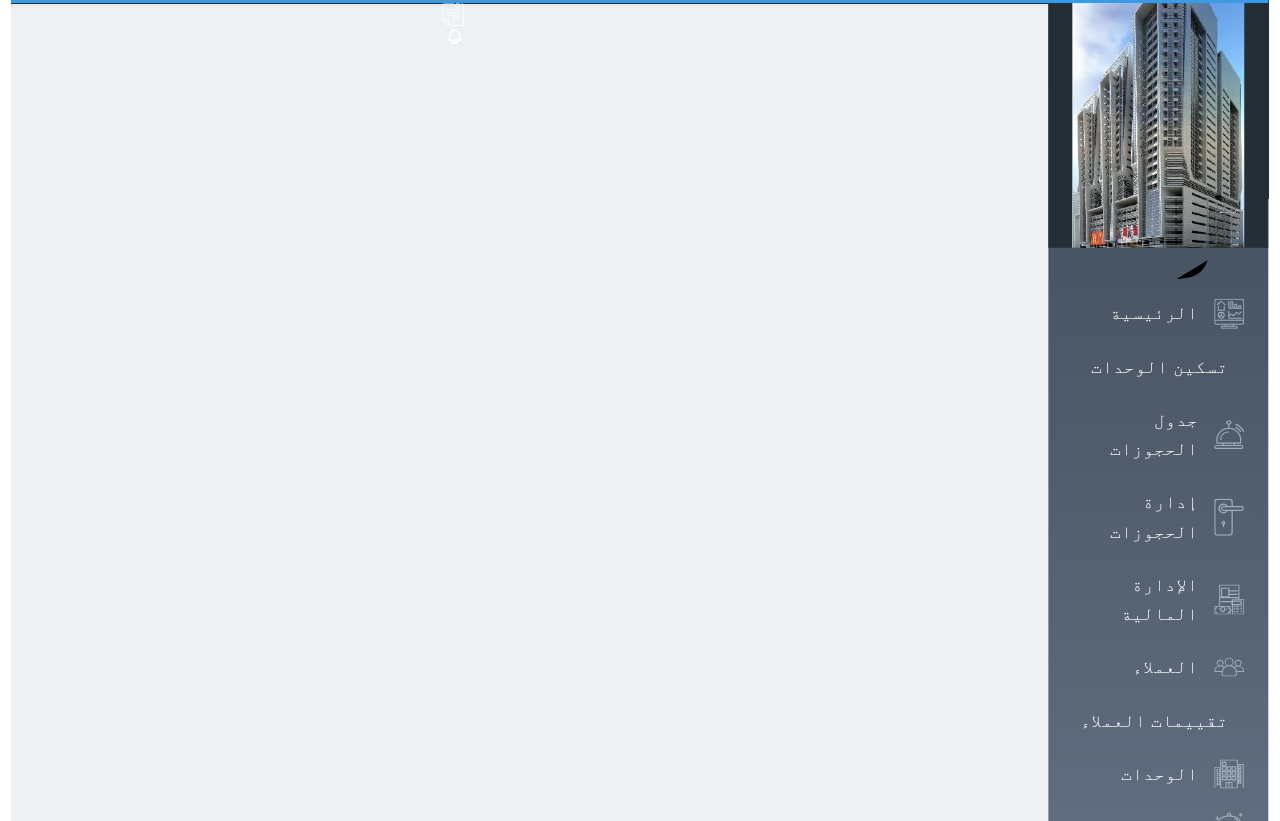 scroll, scrollTop: 0, scrollLeft: 0, axis: both 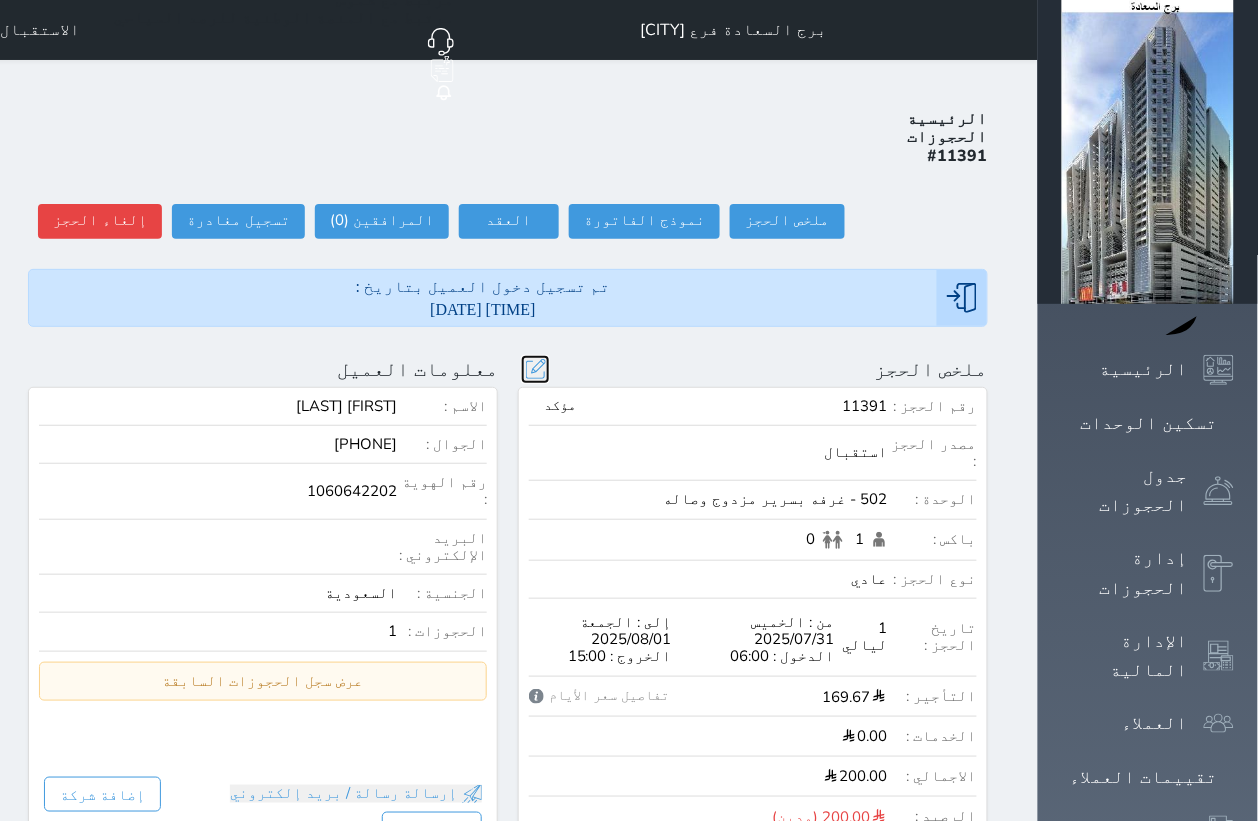click at bounding box center [535, 369] 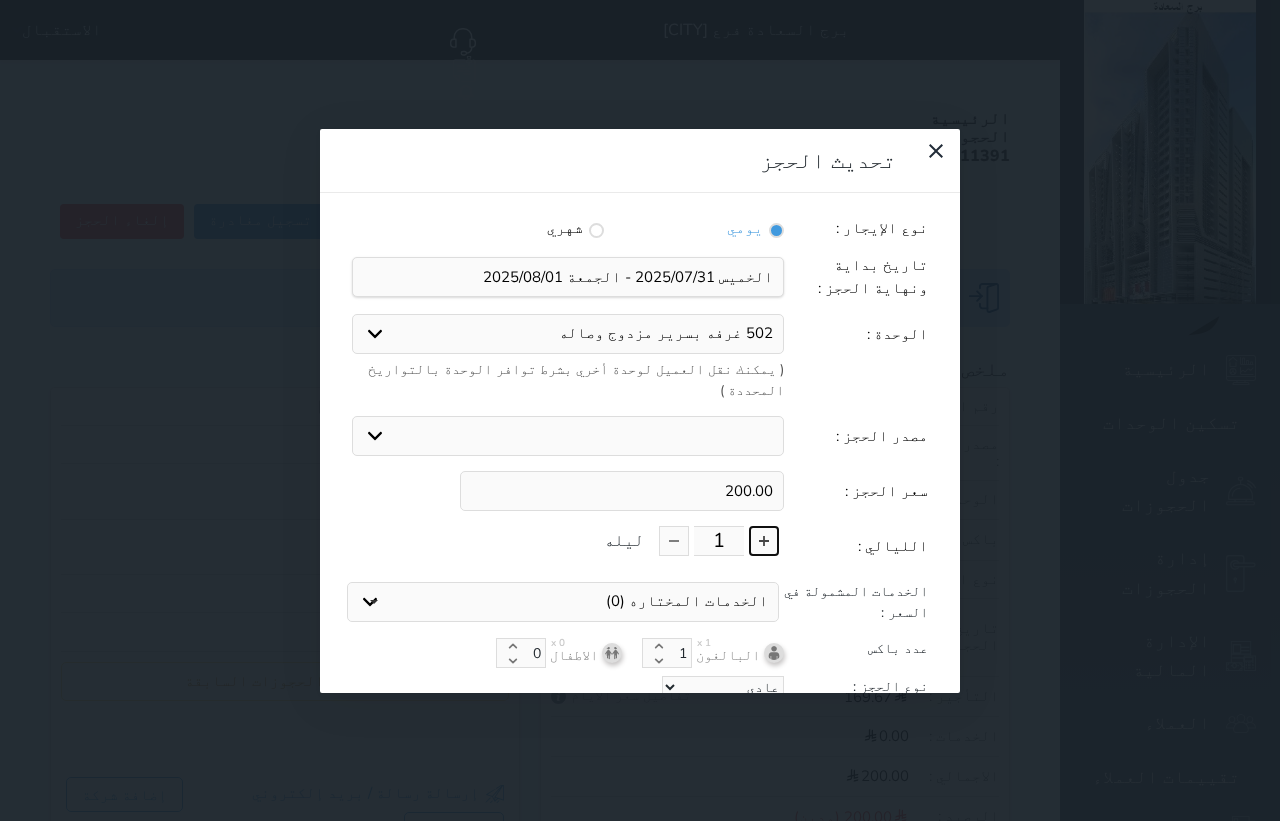 click at bounding box center (764, 541) 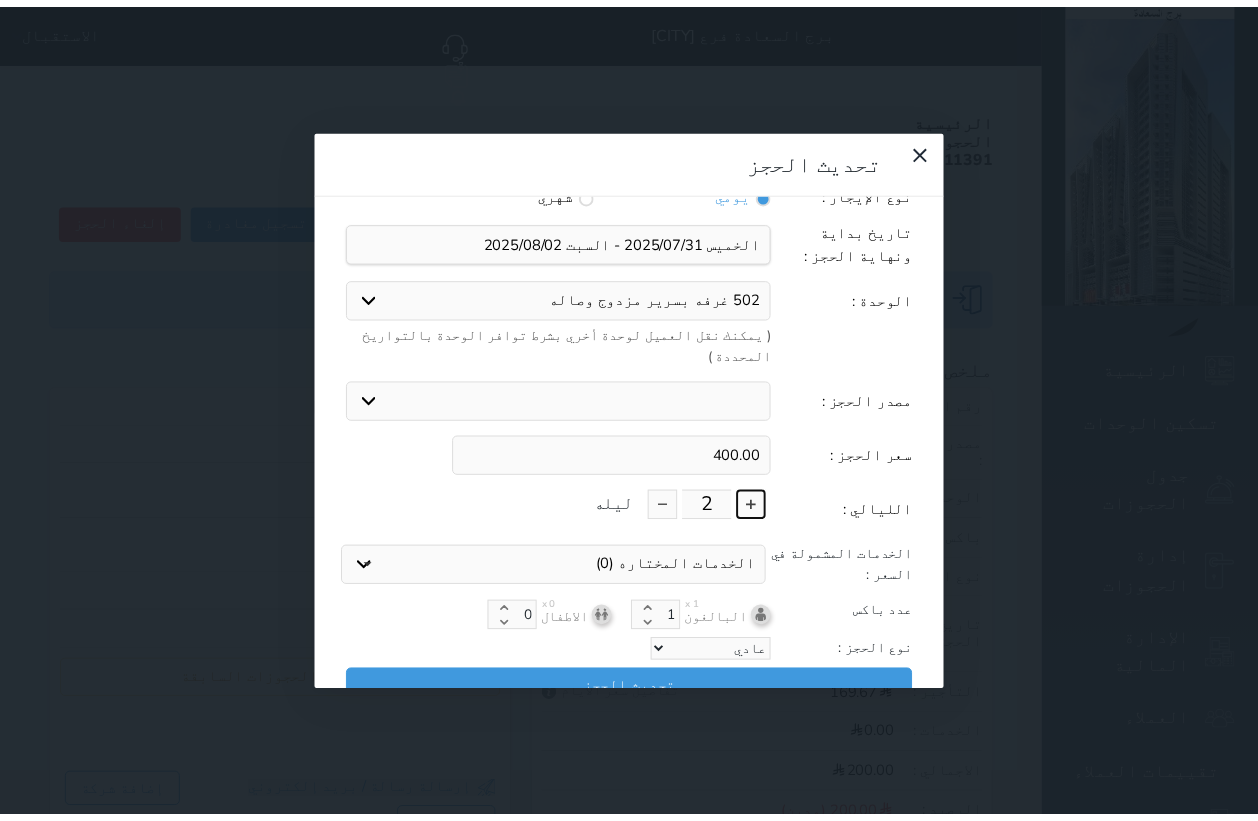 scroll, scrollTop: 45, scrollLeft: 0, axis: vertical 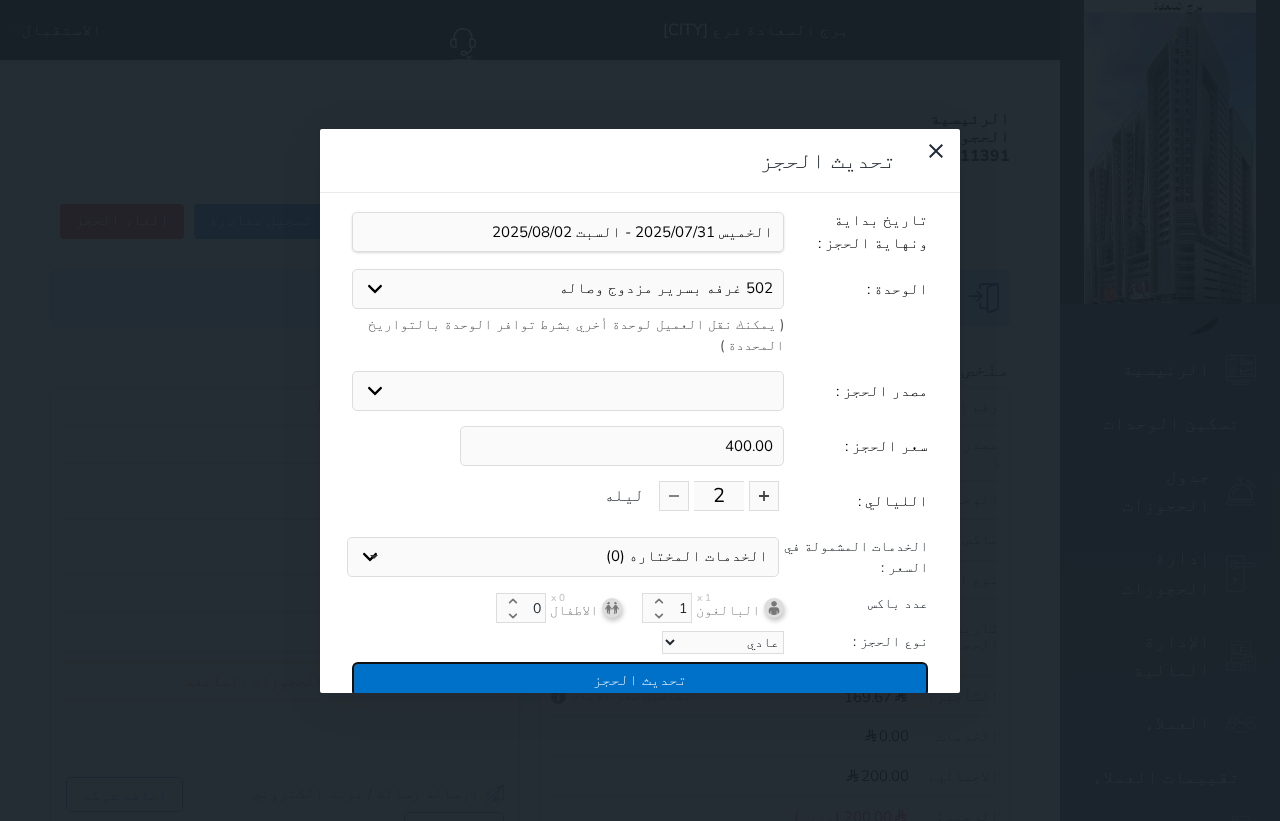 click on "تحديث الحجز" at bounding box center (640, 679) 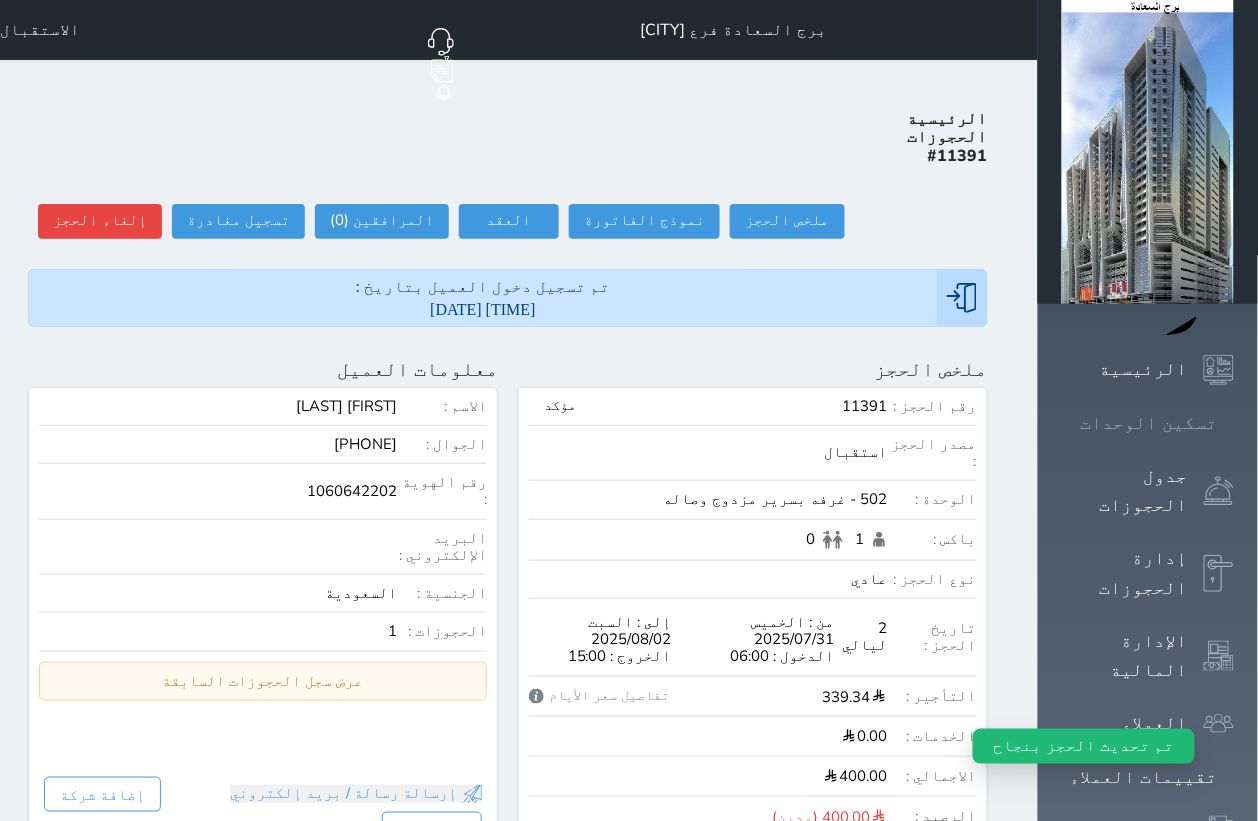 click 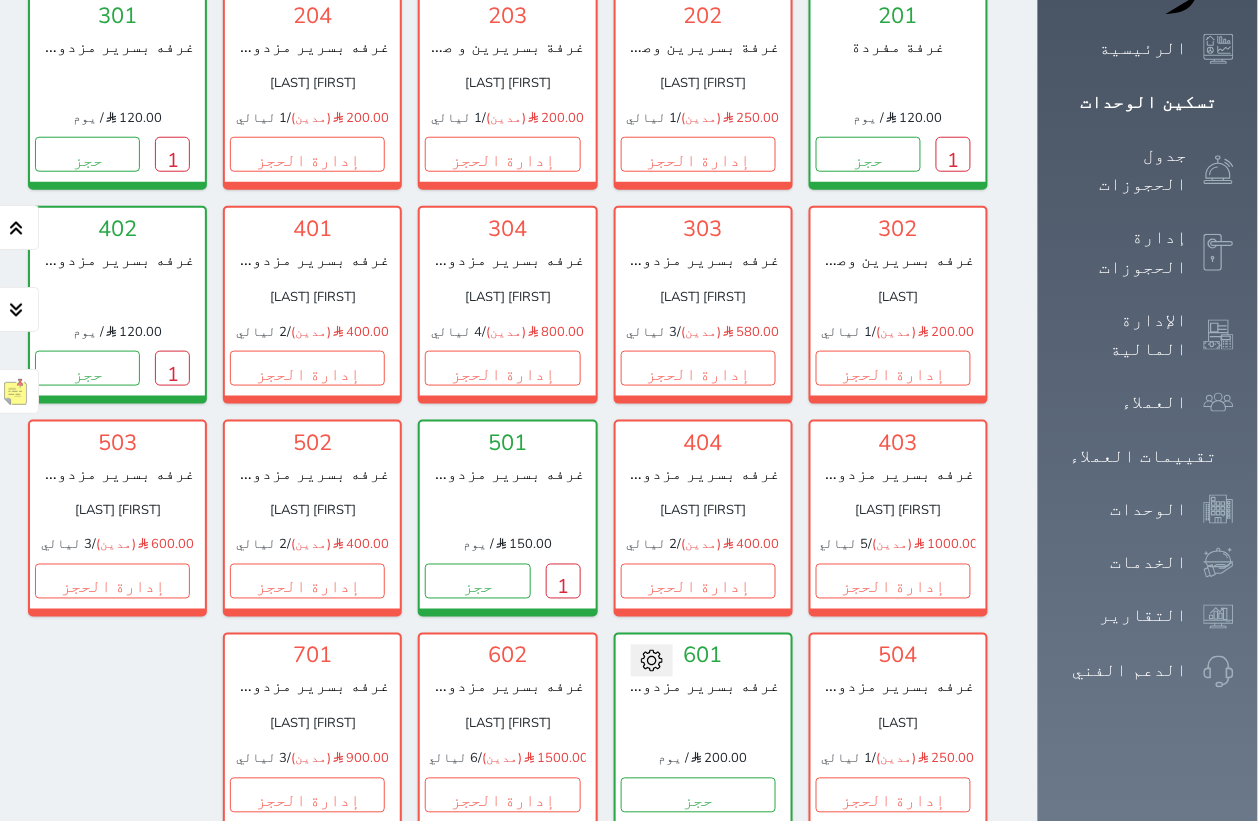 scroll, scrollTop: 452, scrollLeft: 0, axis: vertical 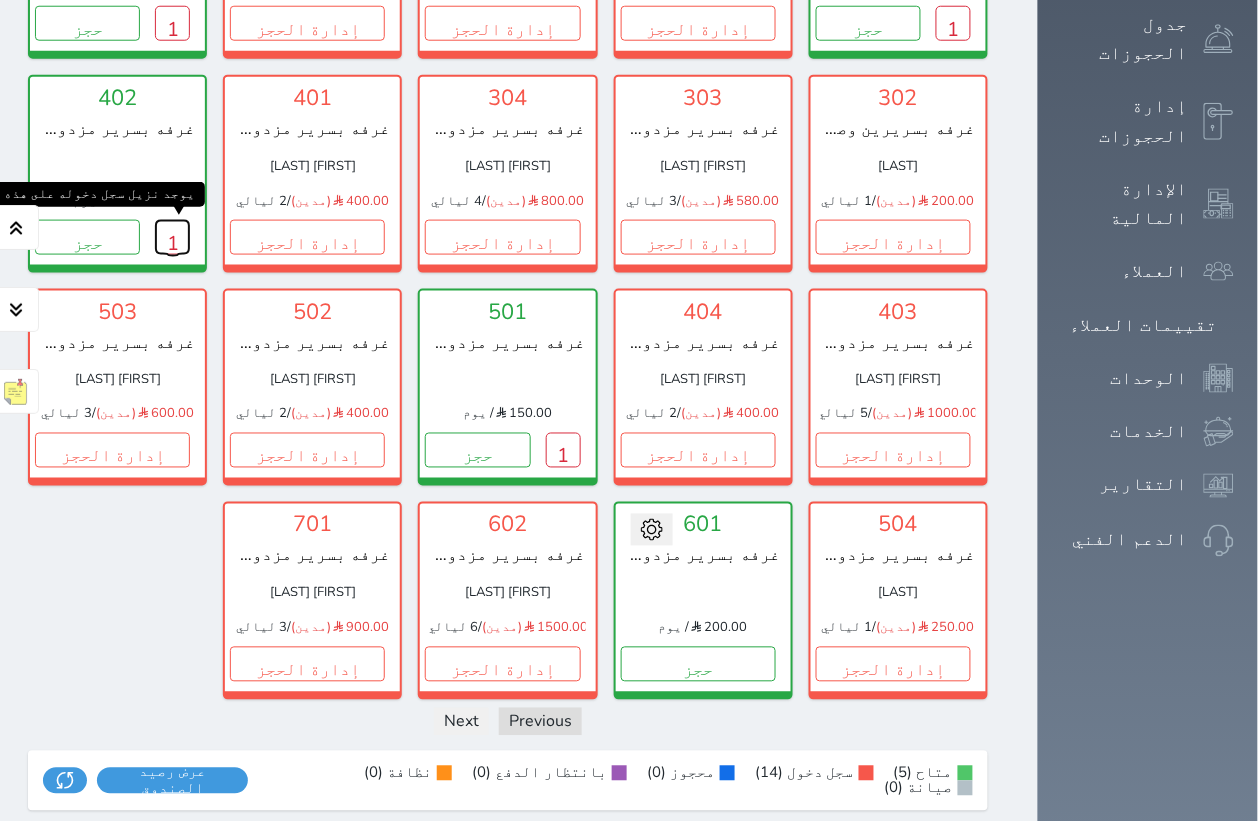 click on "1" at bounding box center [172, 237] 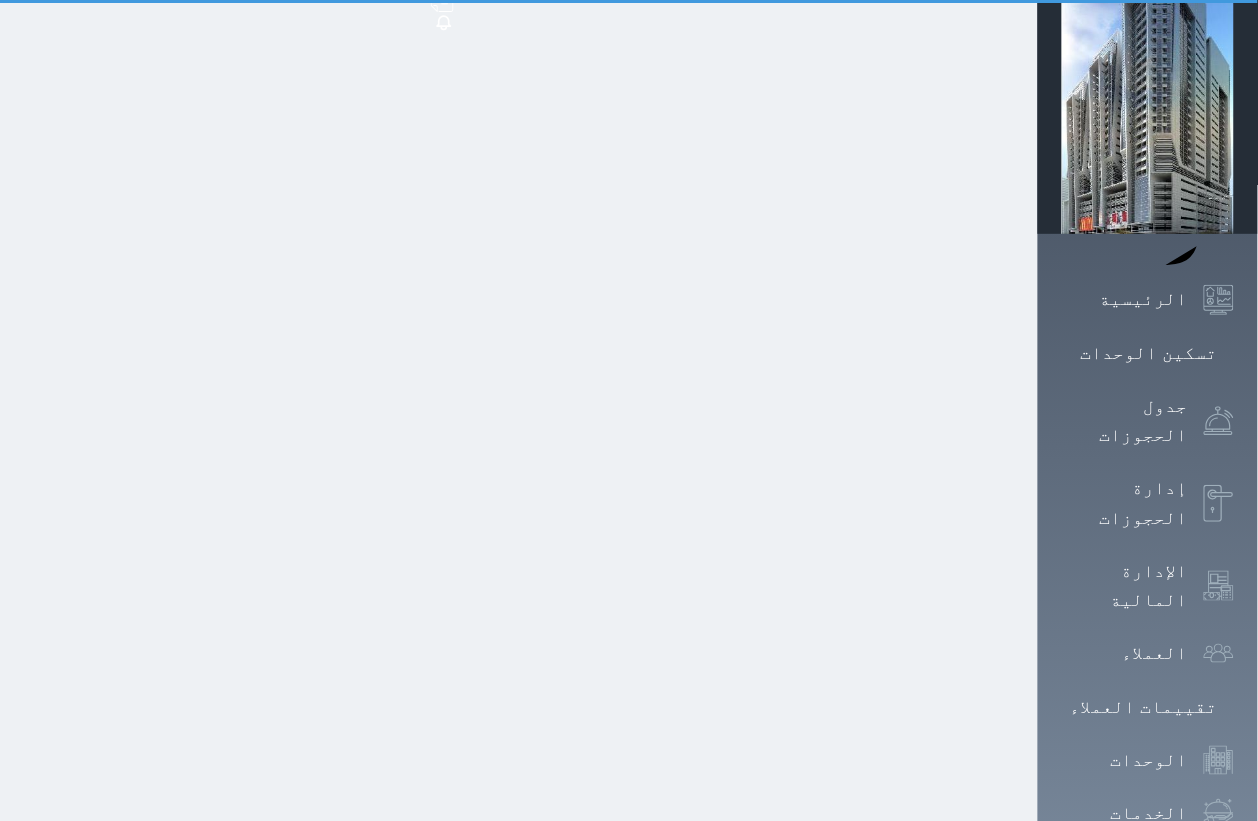 scroll, scrollTop: 0, scrollLeft: 0, axis: both 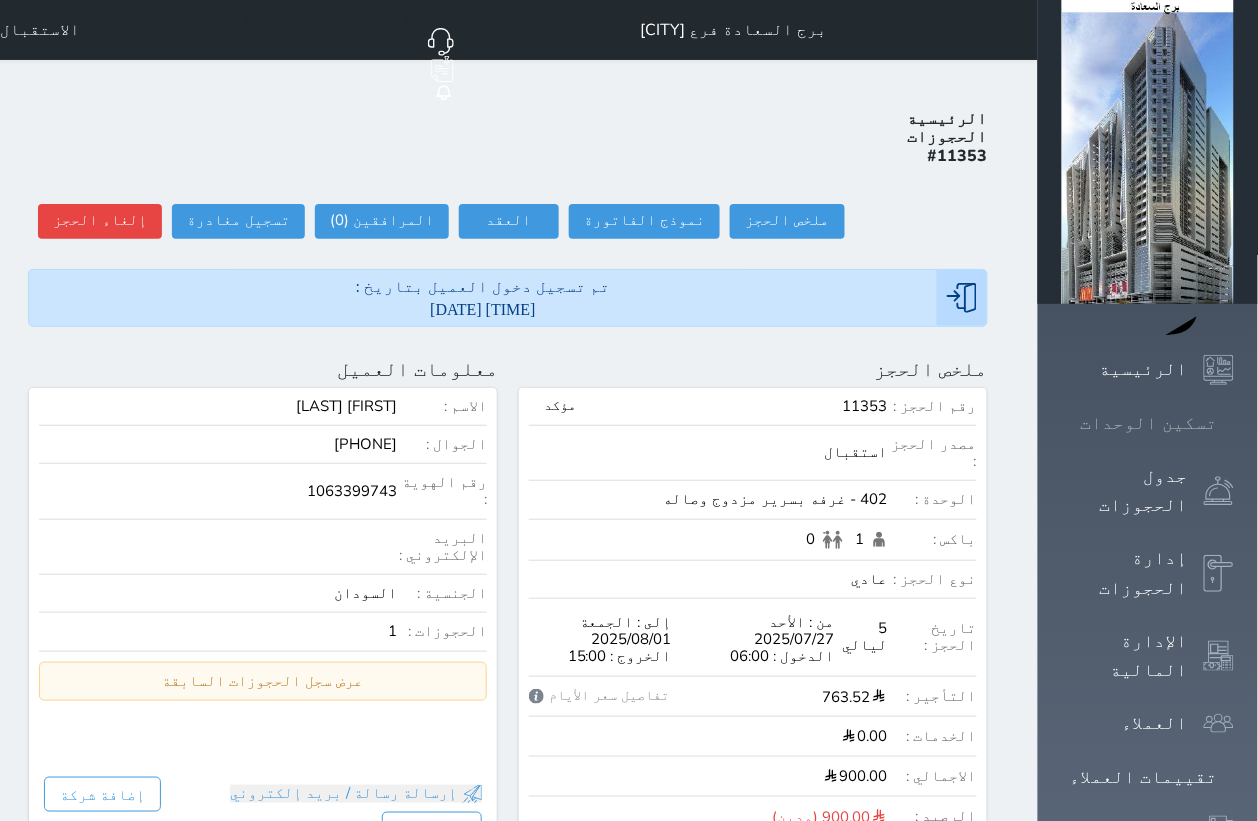 click 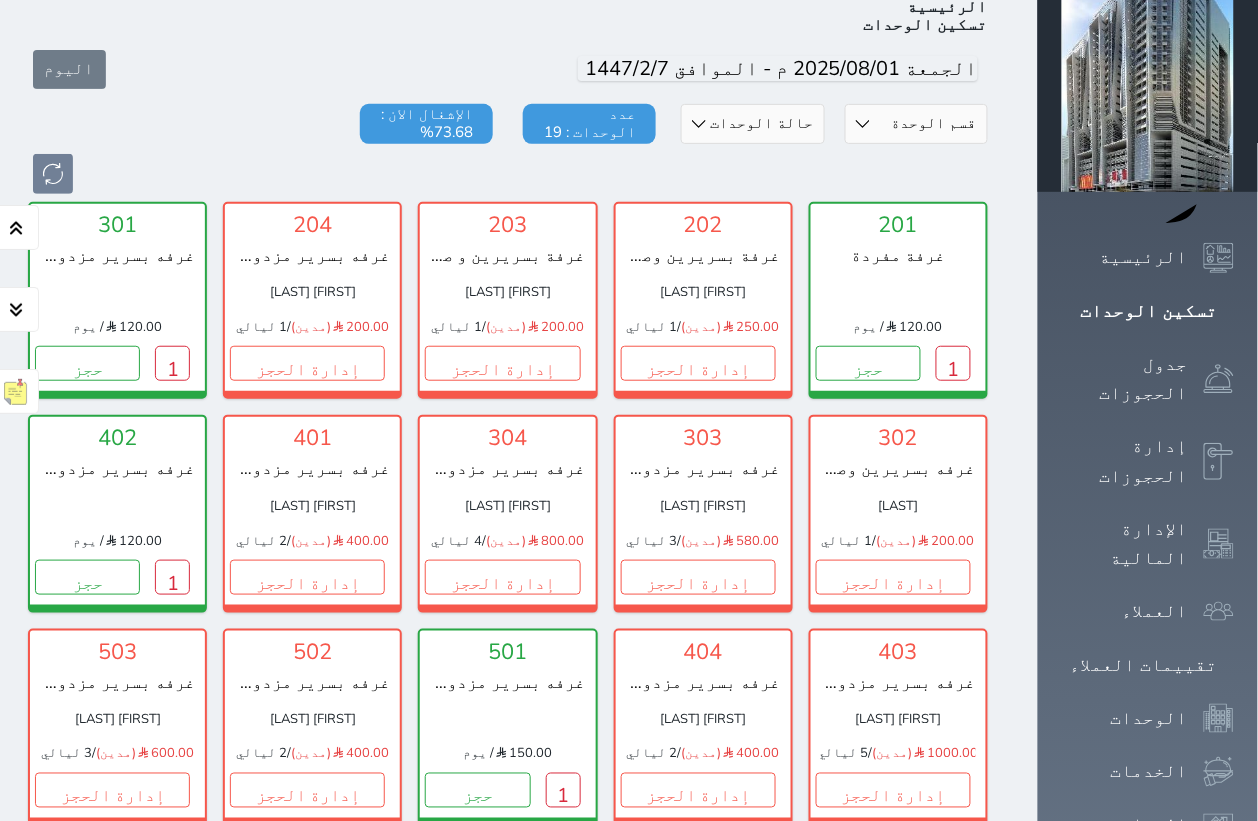 scroll, scrollTop: 0, scrollLeft: 0, axis: both 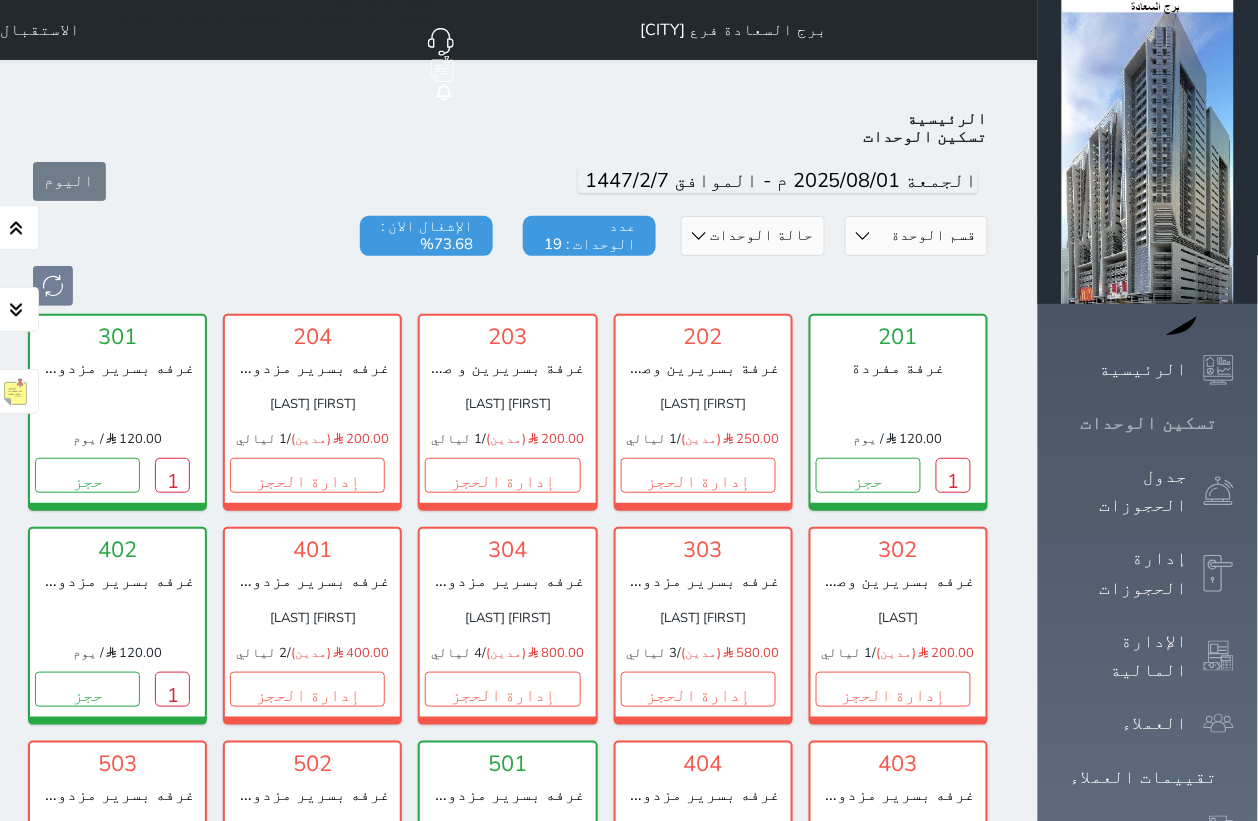 click at bounding box center [1234, 423] 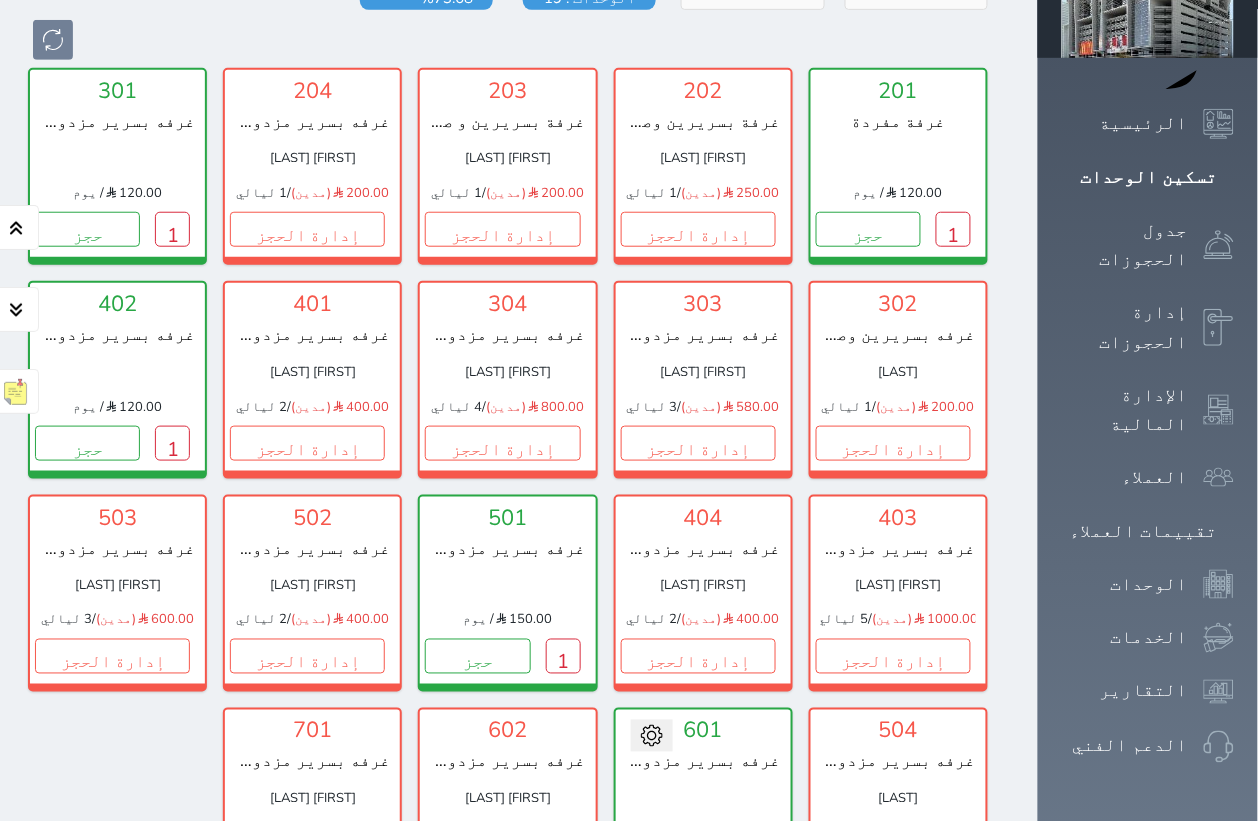 scroll, scrollTop: 250, scrollLeft: 0, axis: vertical 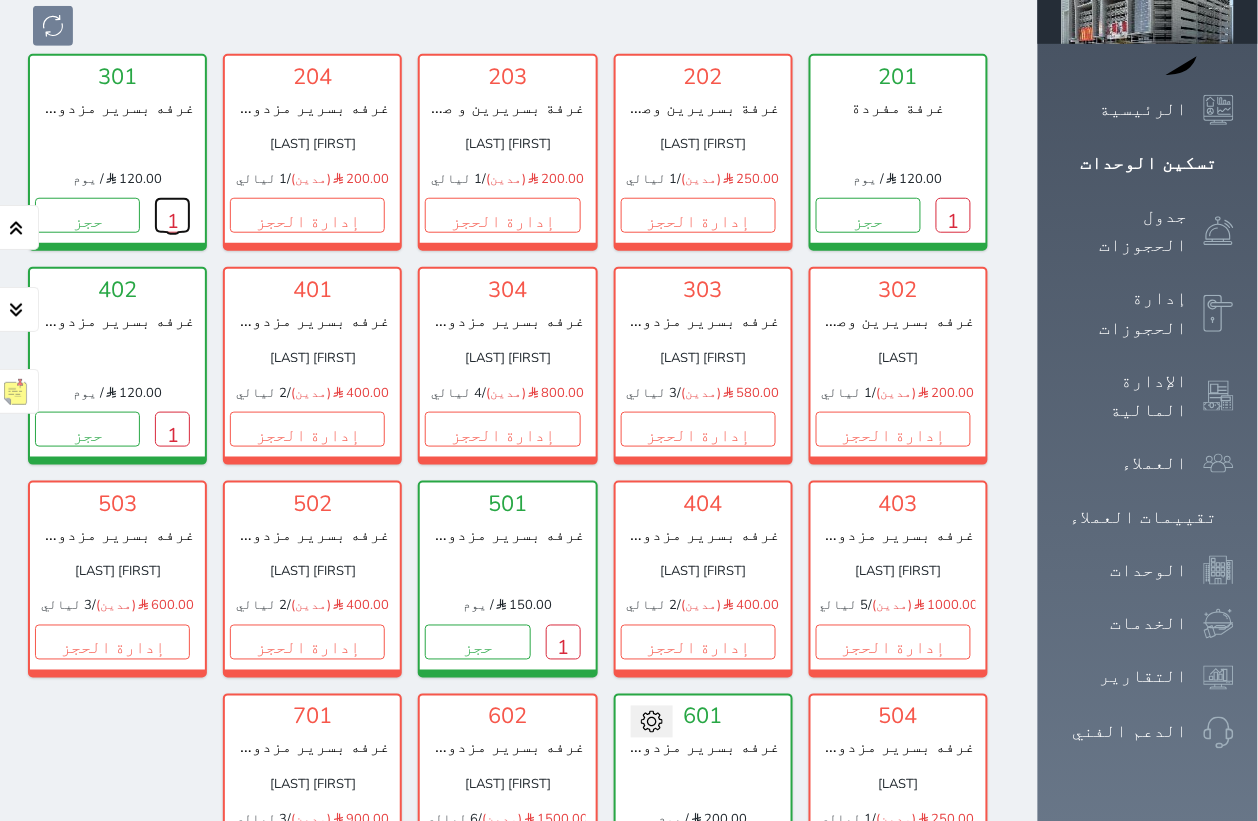 drag, startPoint x: 202, startPoint y: 152, endPoint x: 166, endPoint y: 187, distance: 50.20956 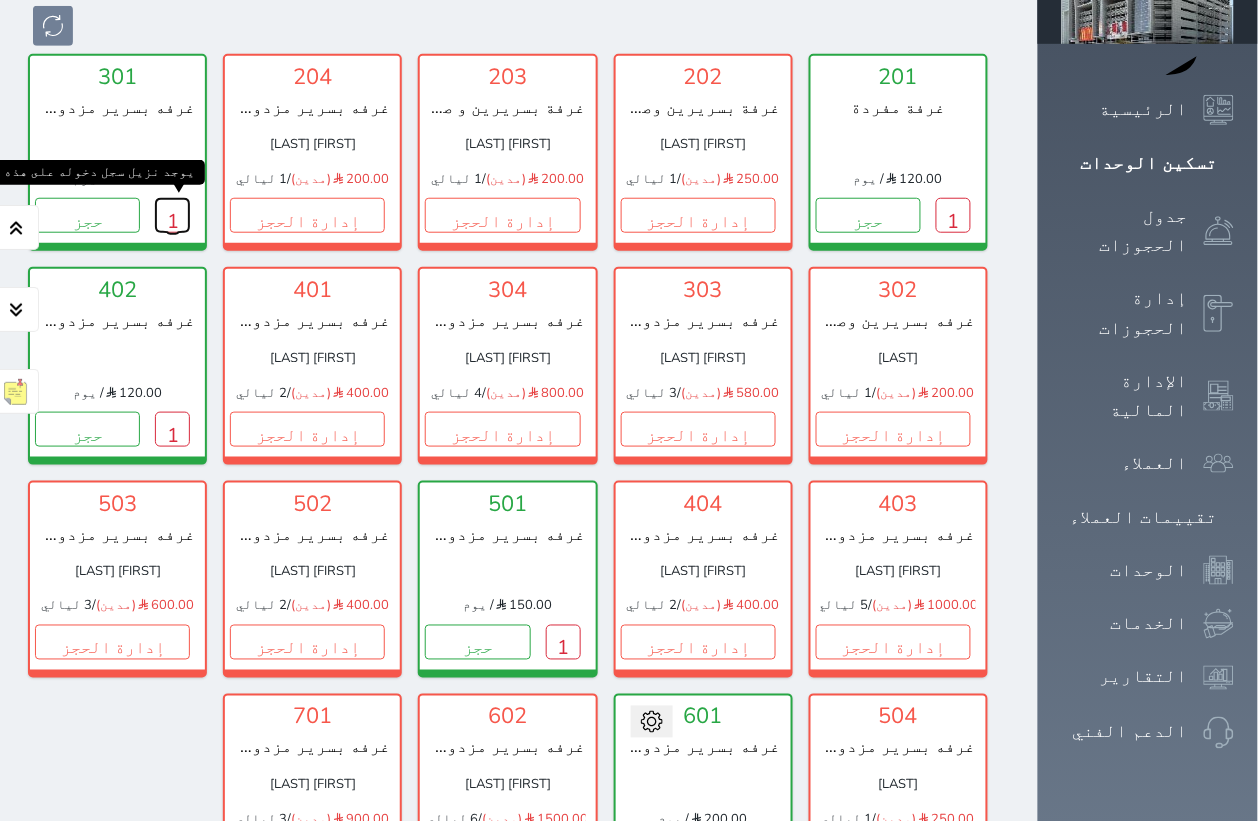 click on "1" at bounding box center [172, 215] 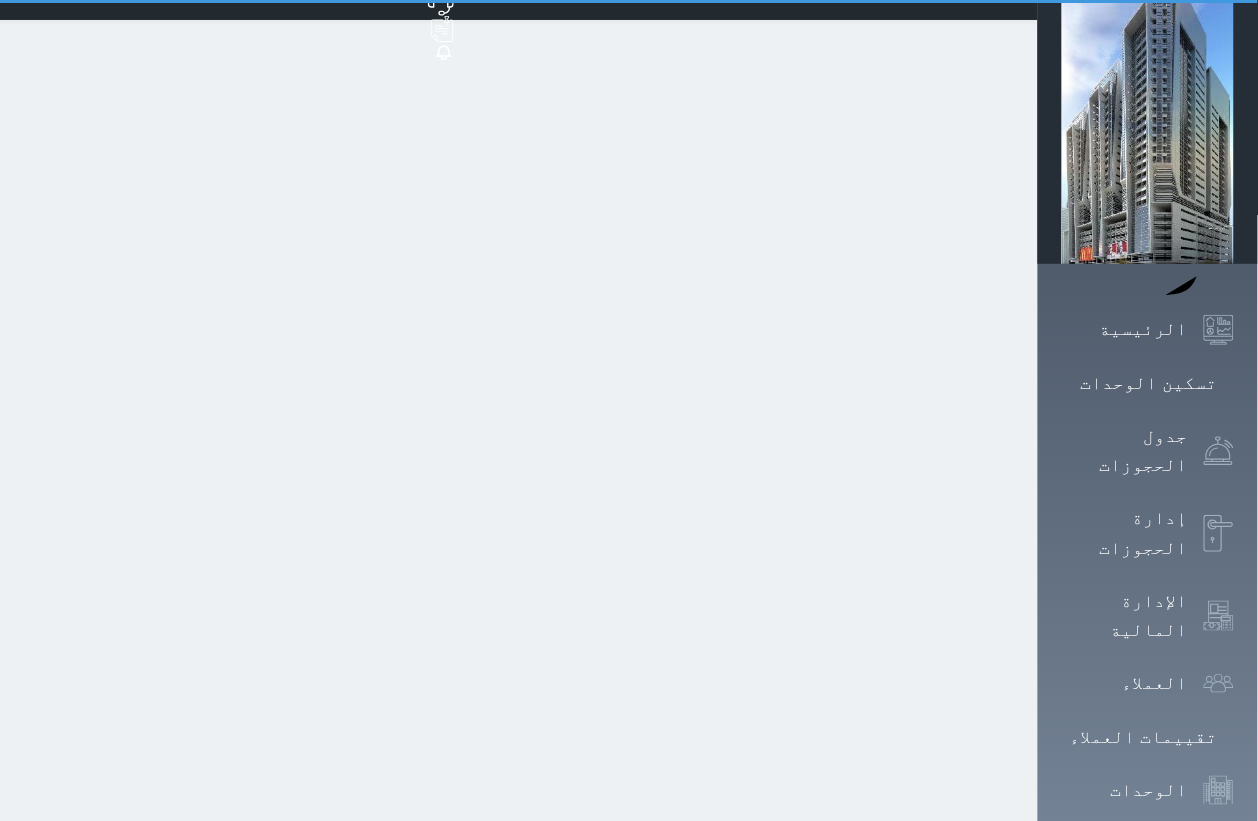 scroll, scrollTop: 0, scrollLeft: 0, axis: both 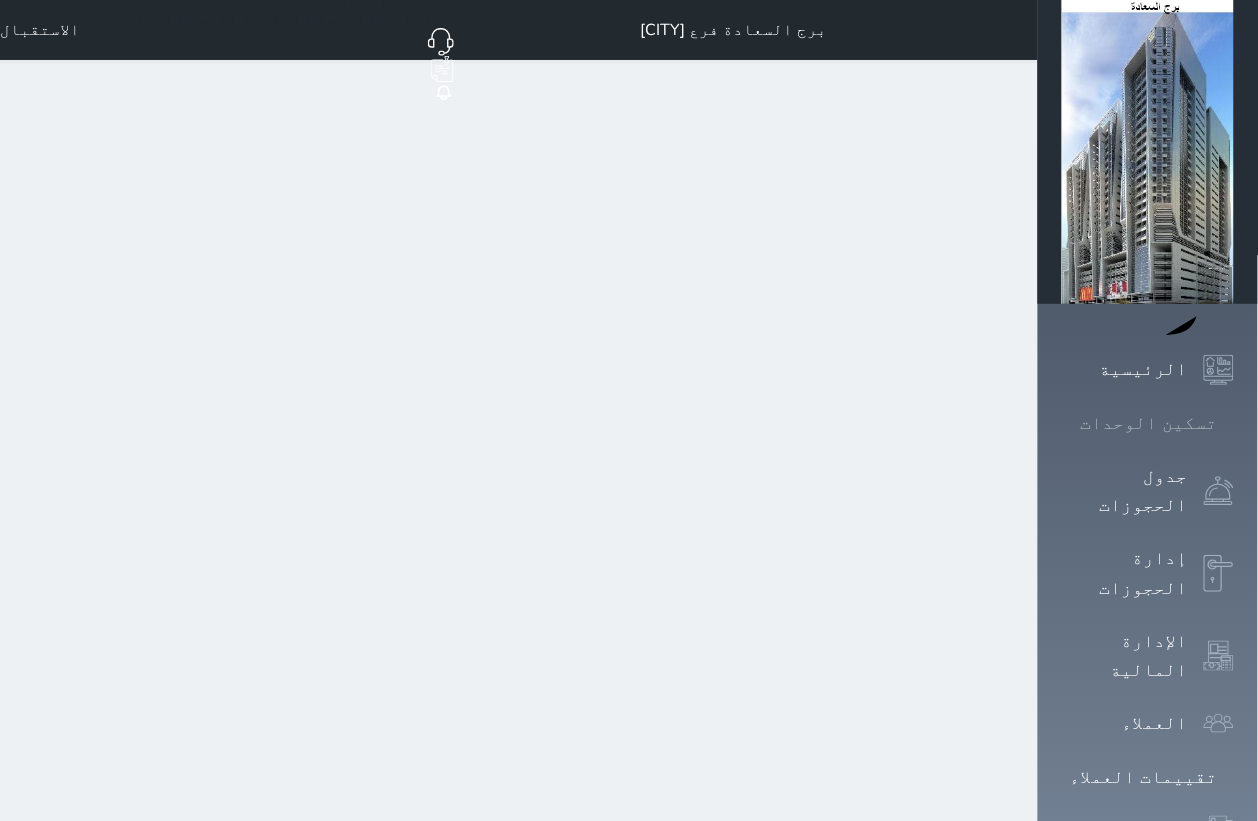 click at bounding box center (1234, 423) 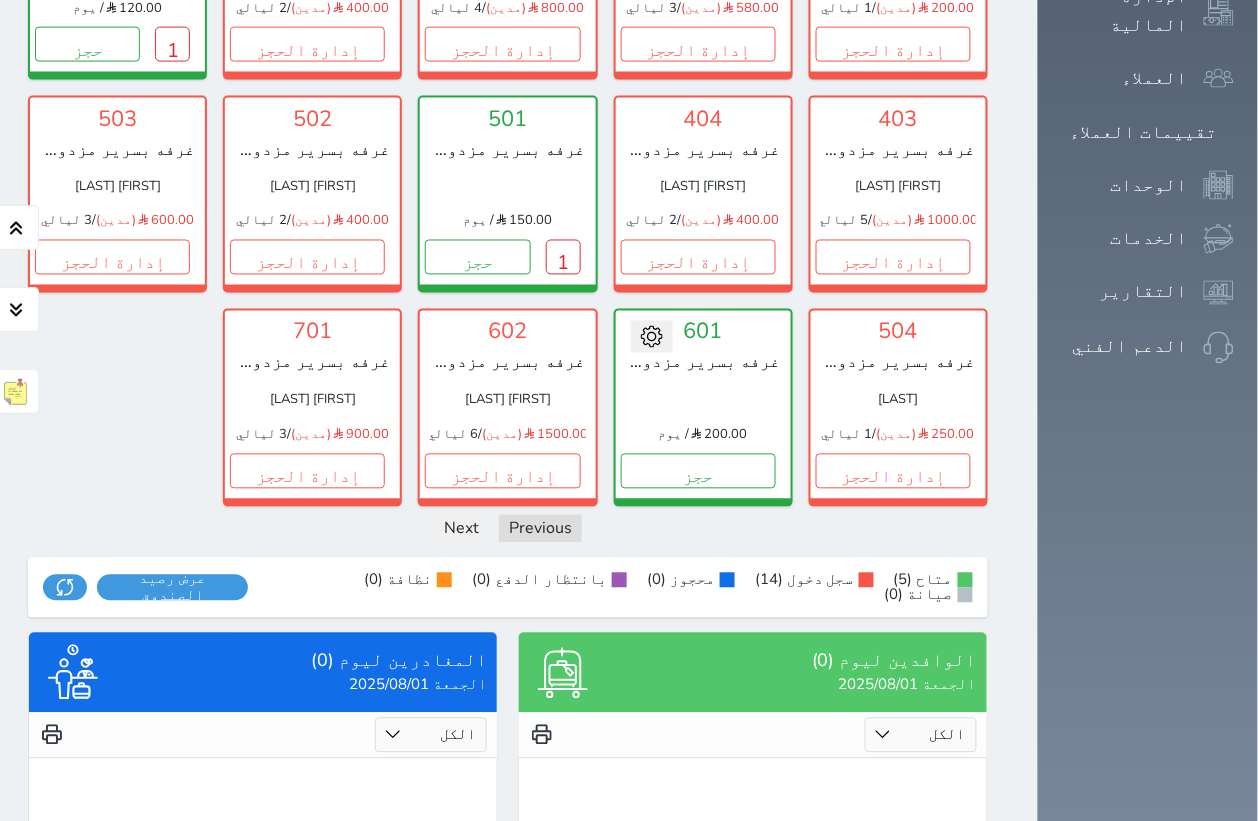 scroll, scrollTop: 740, scrollLeft: 0, axis: vertical 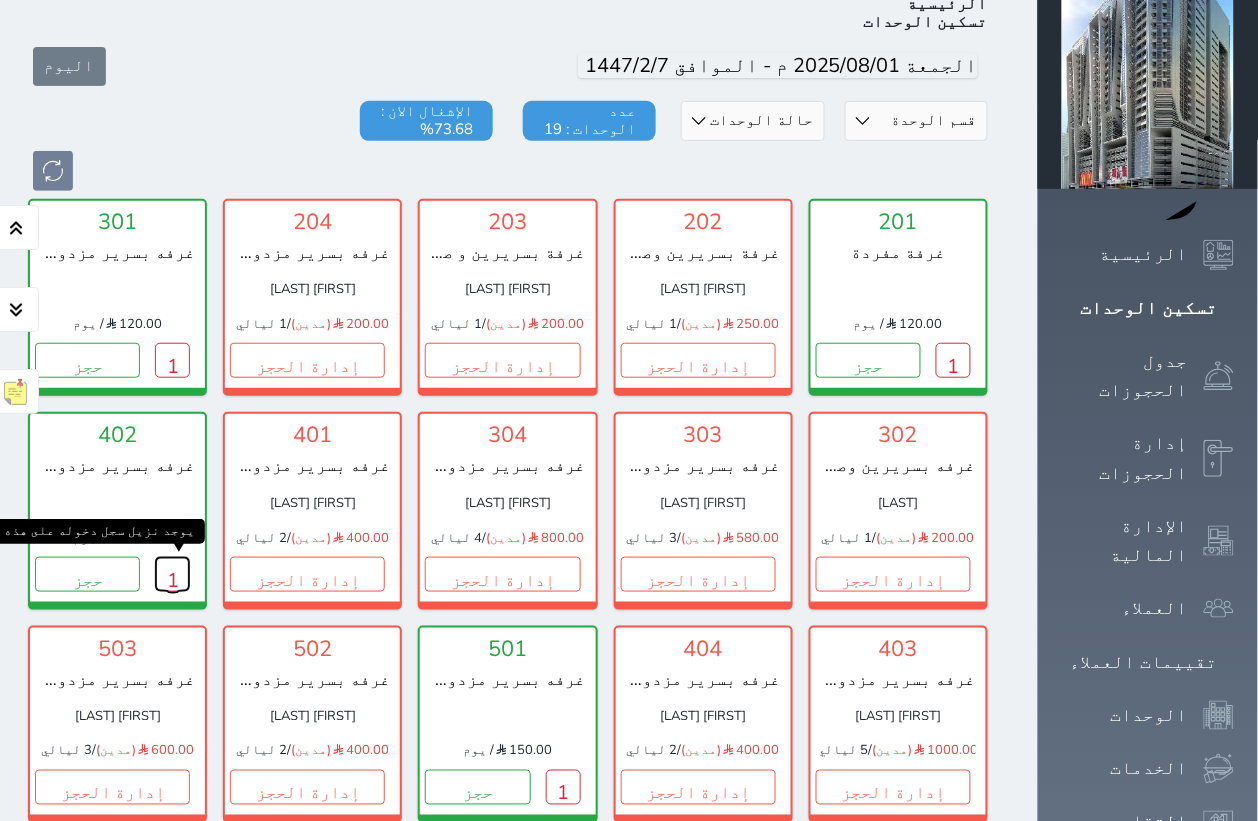 click on "1" at bounding box center (172, 574) 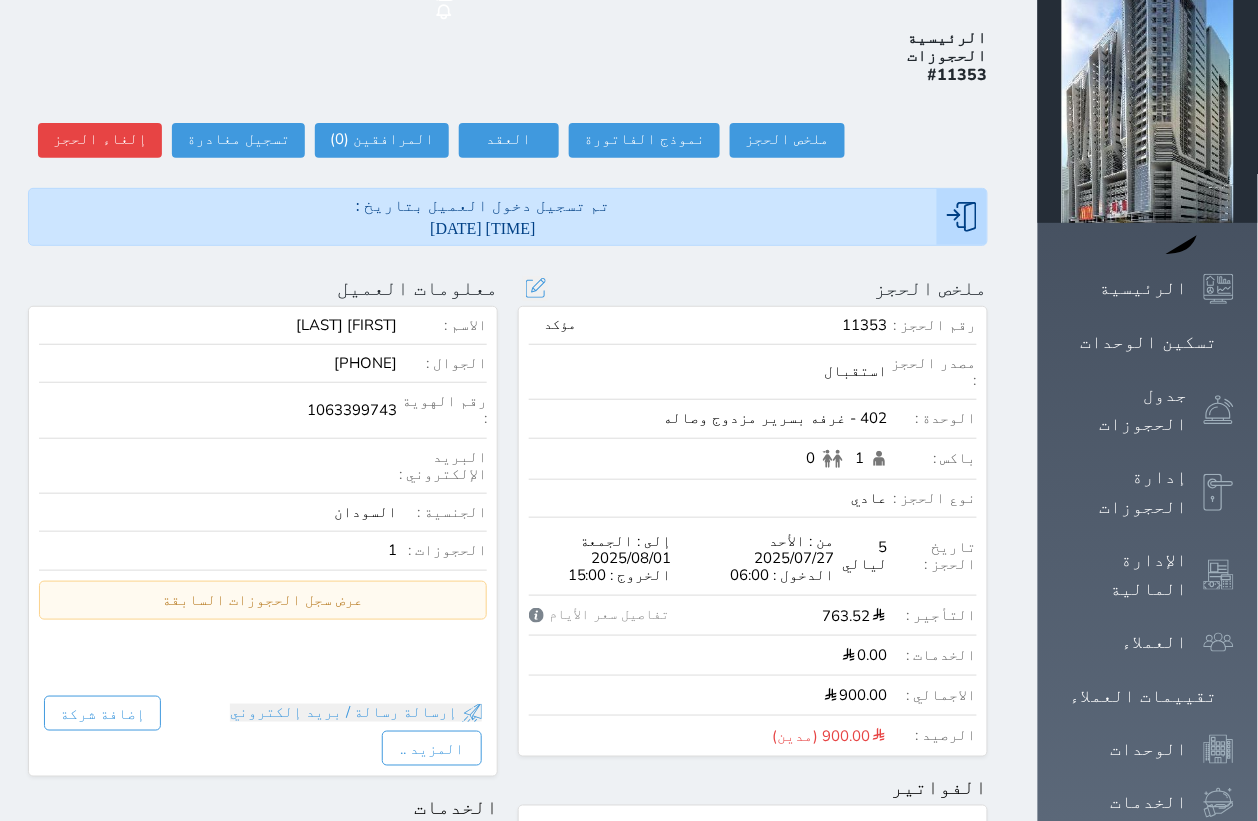 scroll, scrollTop: 125, scrollLeft: 0, axis: vertical 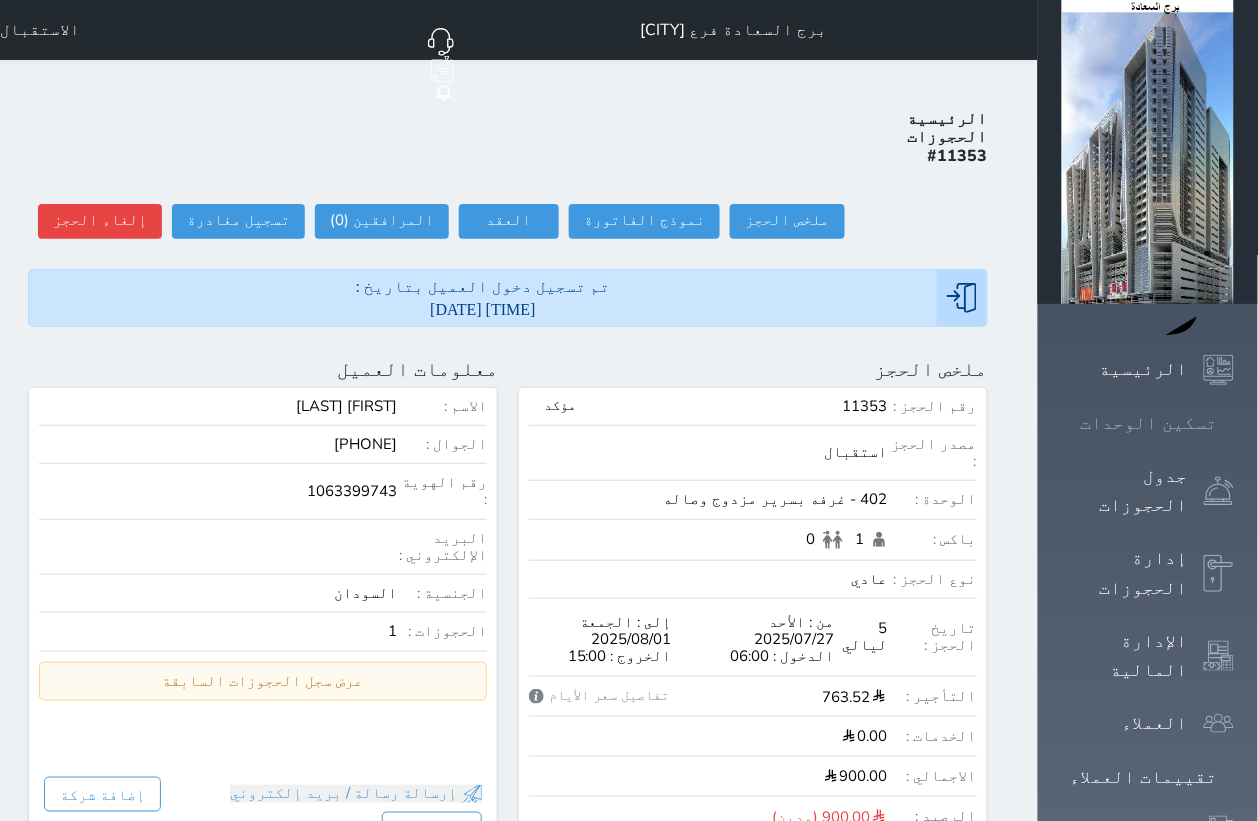 click at bounding box center [1234, 423] 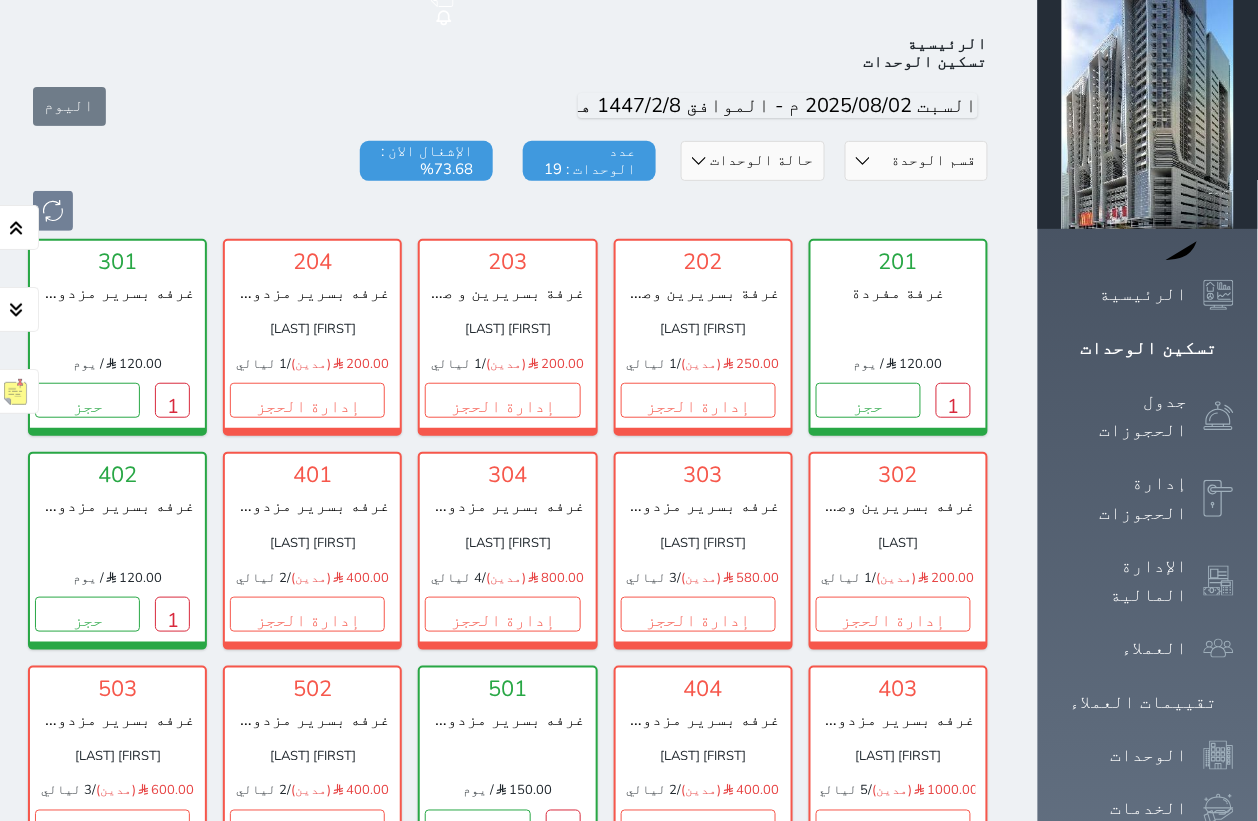 scroll, scrollTop: 77, scrollLeft: 0, axis: vertical 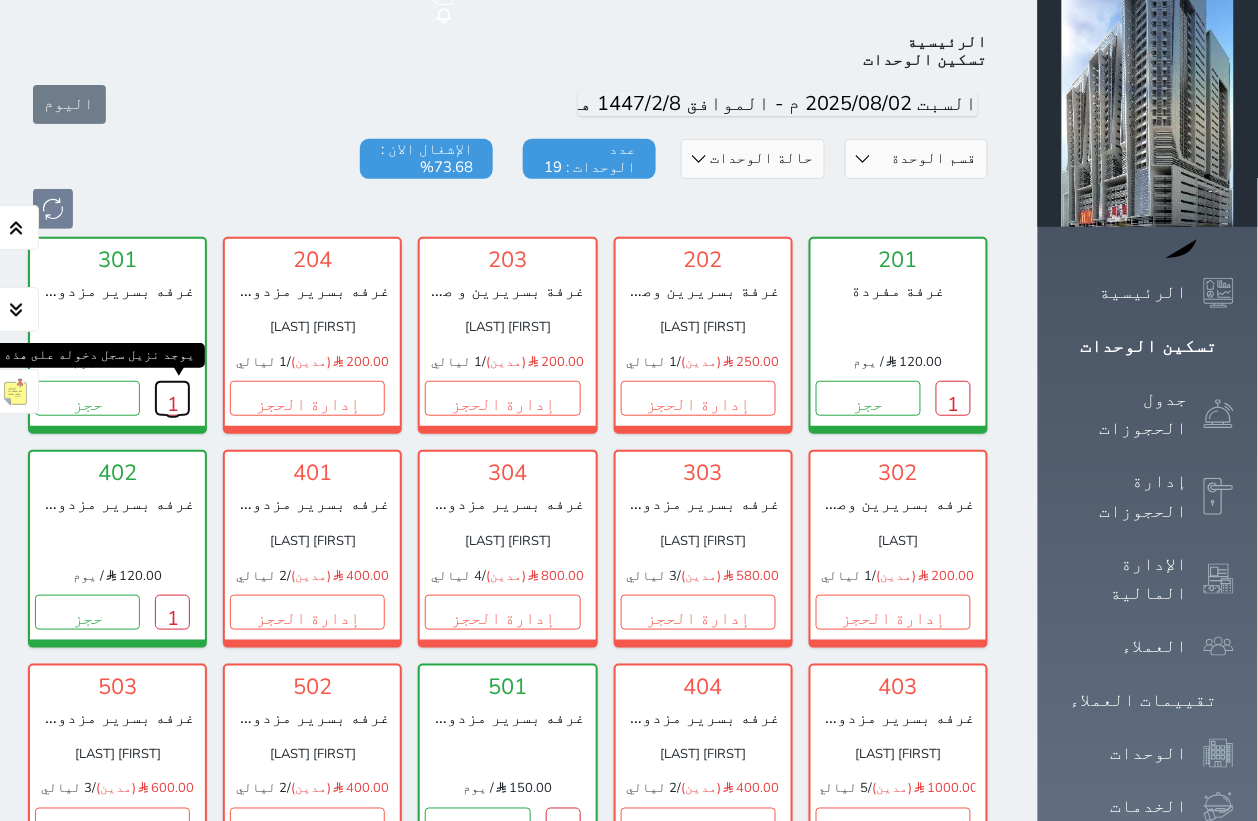 click on "1" at bounding box center (172, 398) 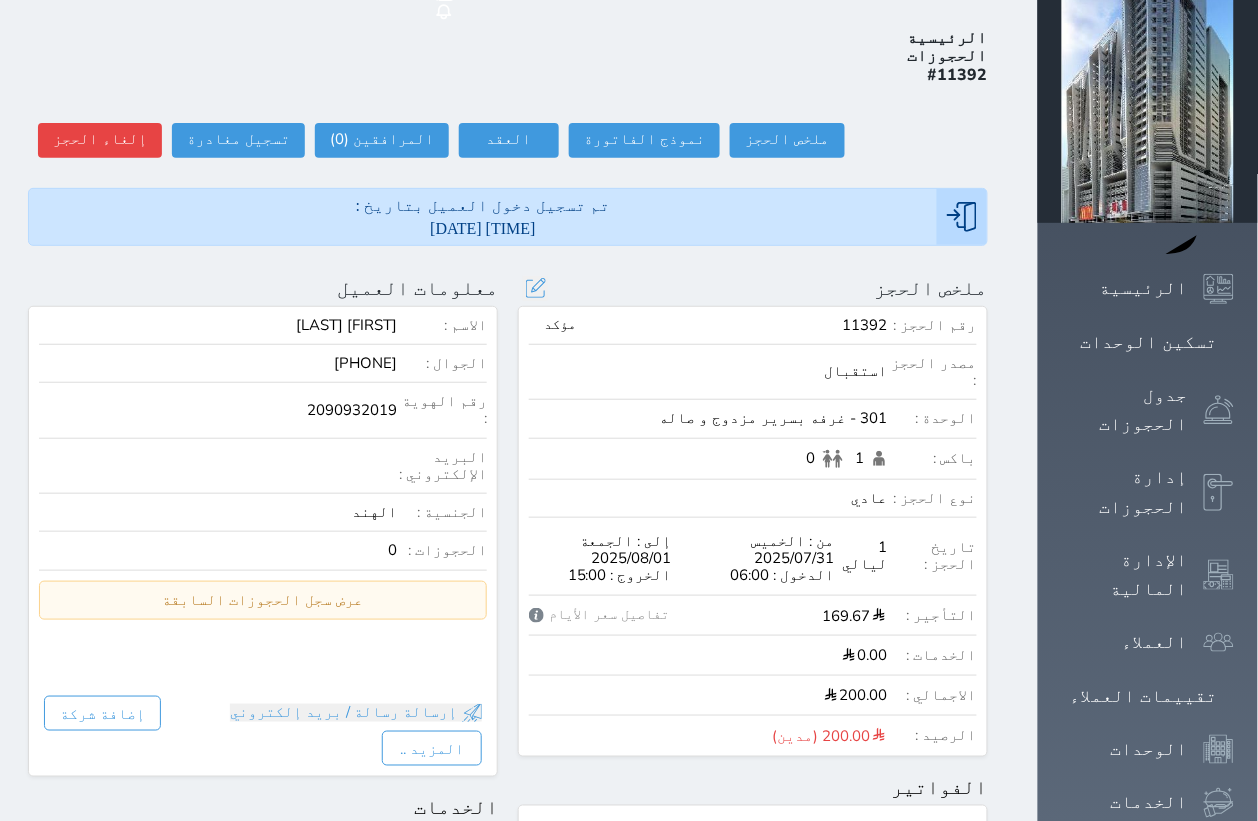 scroll, scrollTop: 125, scrollLeft: 0, axis: vertical 